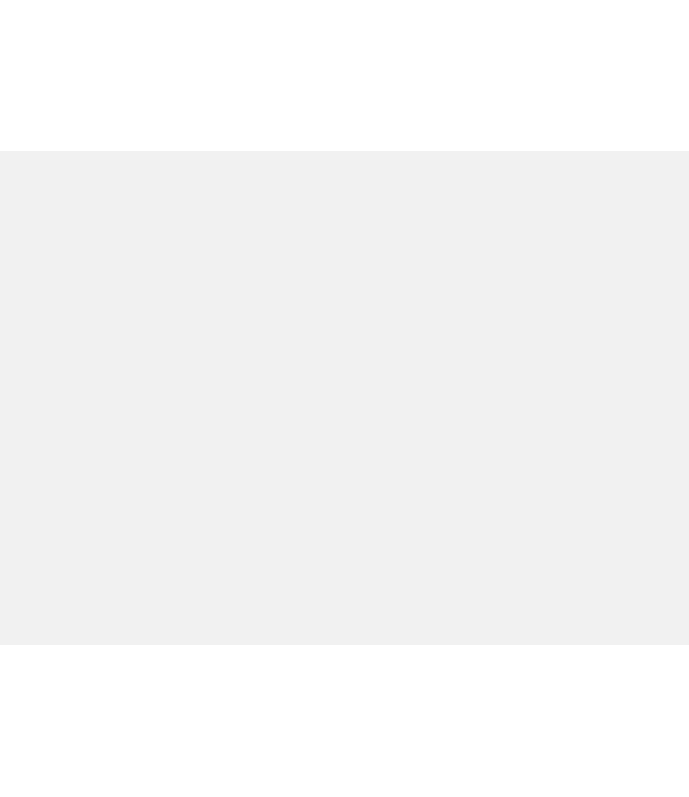 scroll, scrollTop: 0, scrollLeft: 0, axis: both 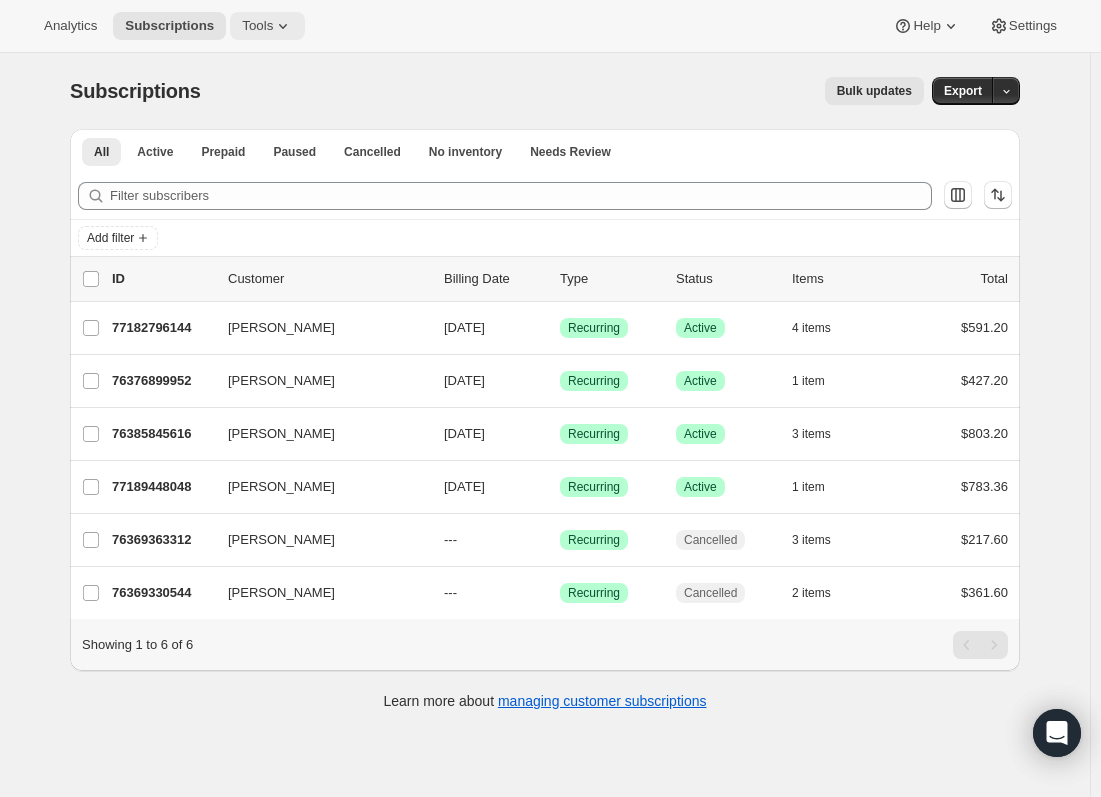 click on "Tools" at bounding box center [257, 26] 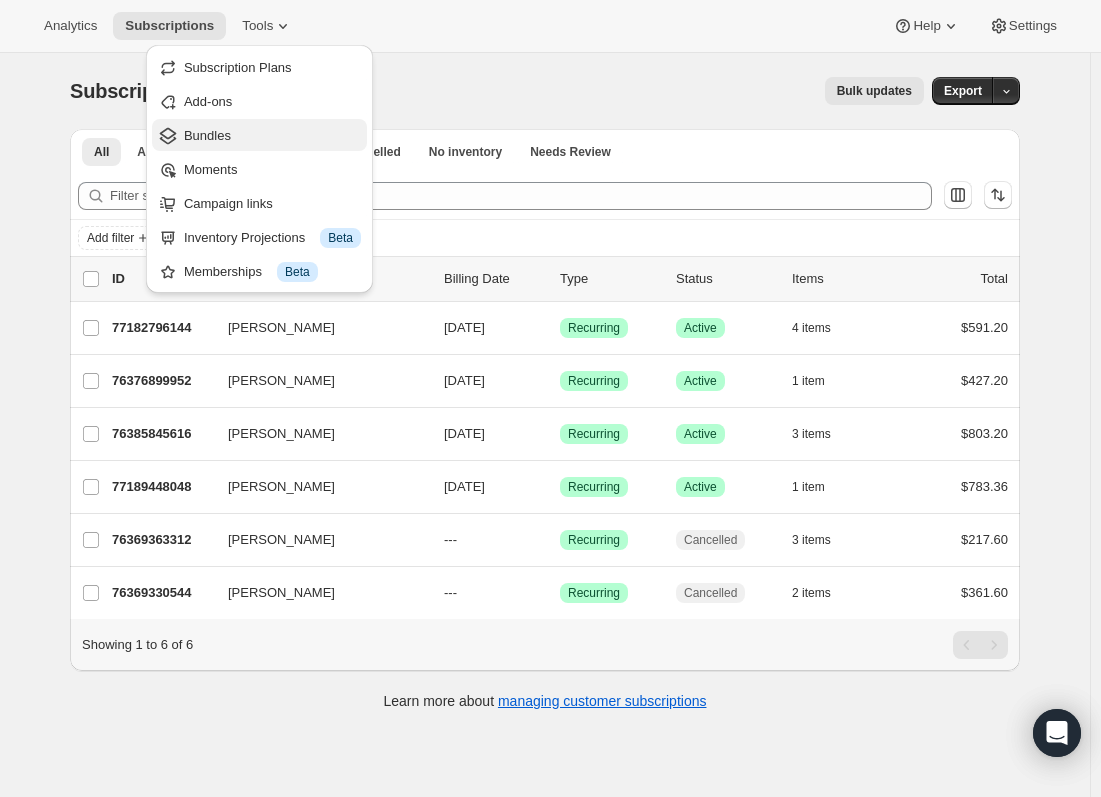 click on "Bundles" at bounding box center (272, 136) 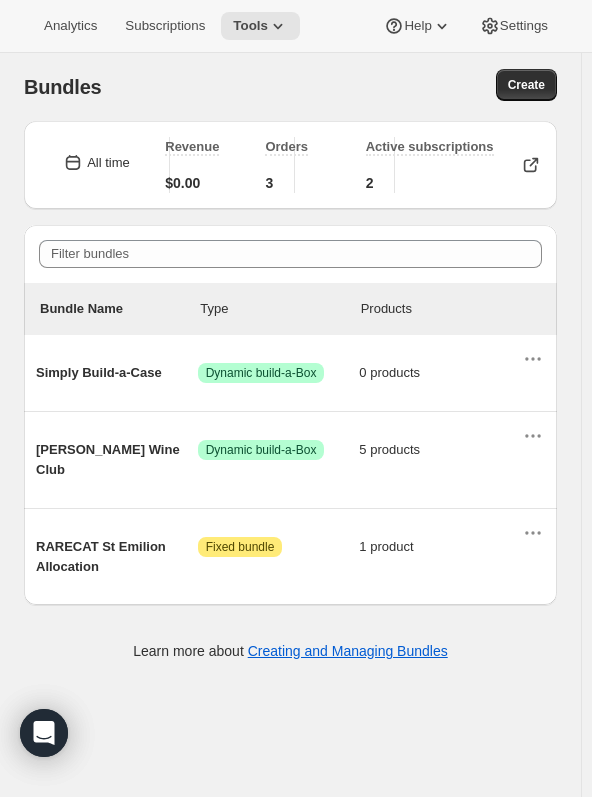 drag, startPoint x: 489, startPoint y: 10, endPoint x: 176, endPoint y: 75, distance: 319.67795 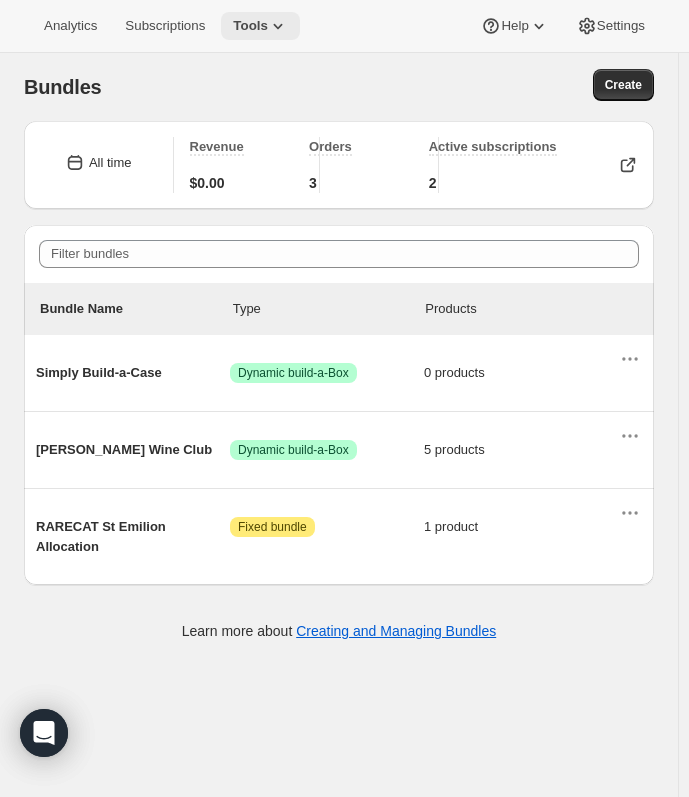 click 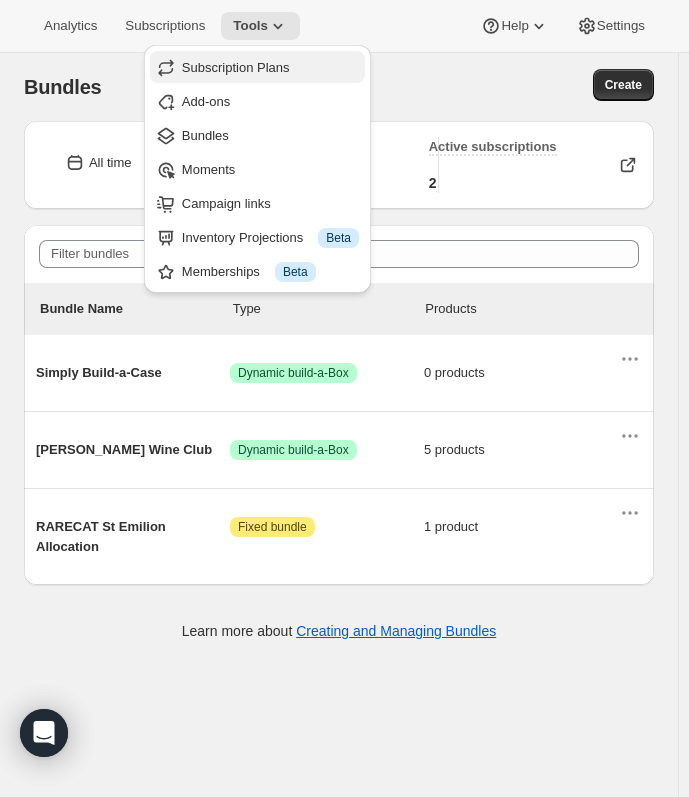 click on "Subscription Plans" at bounding box center [257, 67] 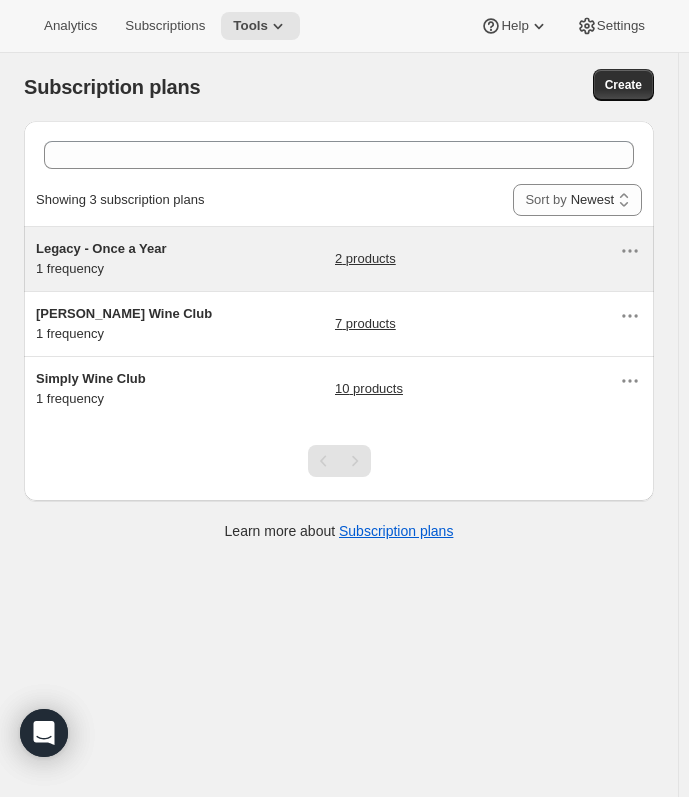click on "Legacy - Once a Year" at bounding box center (101, 248) 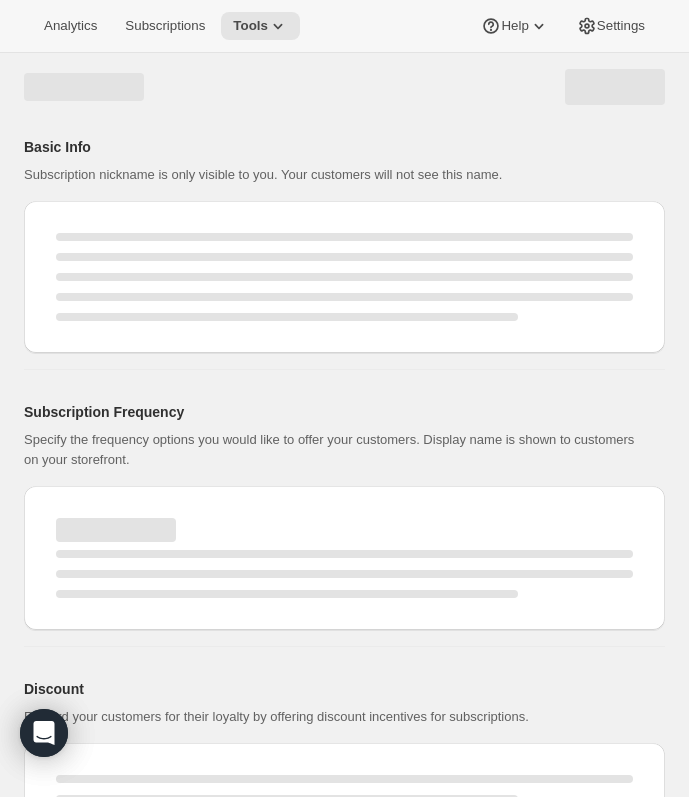 select on "WEEK" 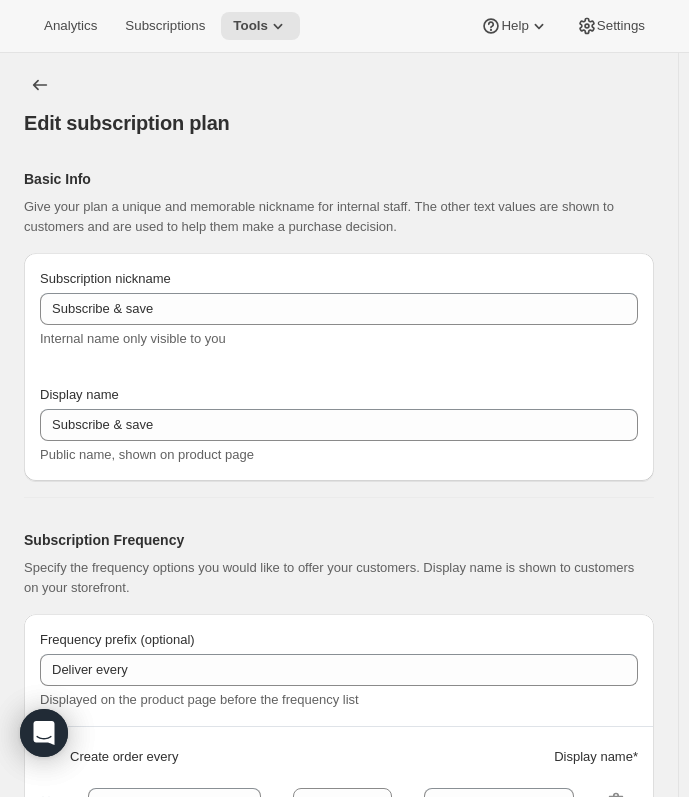 type on "Legacy - Once a Year" 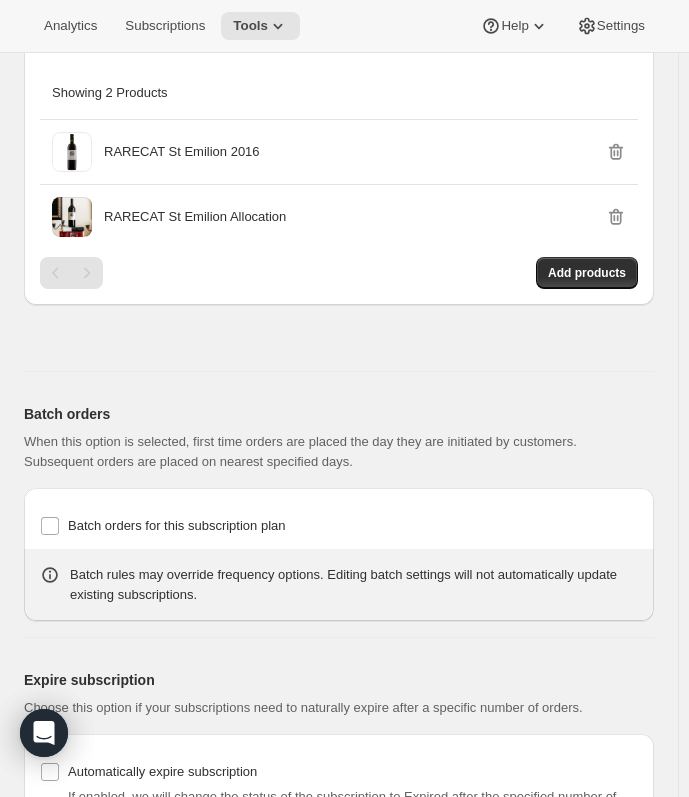 scroll, scrollTop: 1657, scrollLeft: 0, axis: vertical 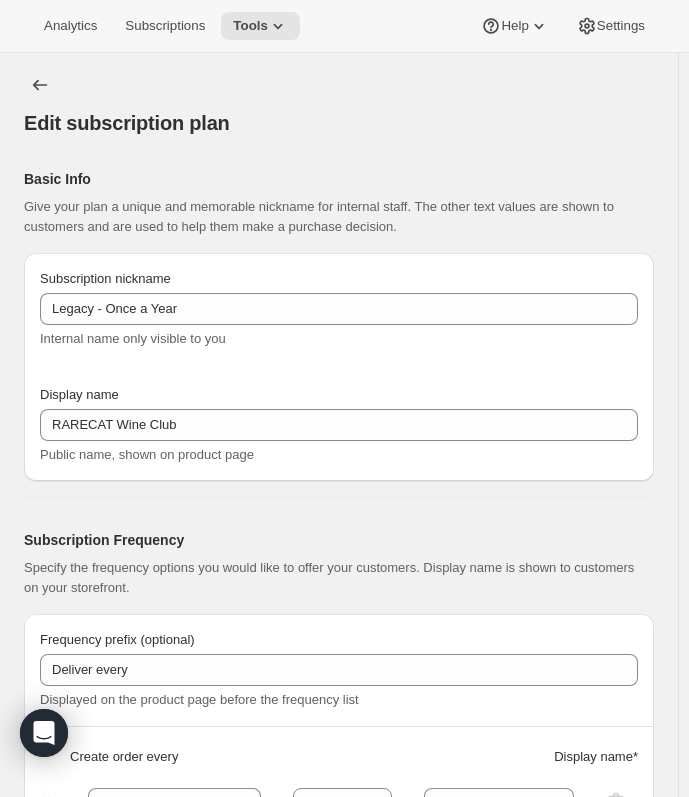 click on "Edit subscription plan. This page is ready Edit subscription plan Basic Info Give your plan a unique and memorable nickname for internal staff. The other text values are shown to customers and are used to help them make a purchase decision. Subscription nickname Legacy - Once a Year Internal name only visible to you Display name RARECAT Wine Club Public name, shown on product page Subscription Frequency Specify the frequency options you would like to offer your customers. Display name is shown to customers on your storefront. Frequency prefix (optional) Deliver every Displayed on the product page before the frequency list Create order every Display name * 1 Day(s) Week(s) Month(s) Year(s) Year(s) Every Fall + Add Frequency Pricing Reward your customers for their loyalty by offering discount incentives for subscriptions. Discount Standard Dynamic Frequency-specific More views Standard Dynamic Frequency-specific Discount Percent off (%) US Dollars off ($) Percent off (%) Shipping Enable subscription shipping" at bounding box center (339, 1355) 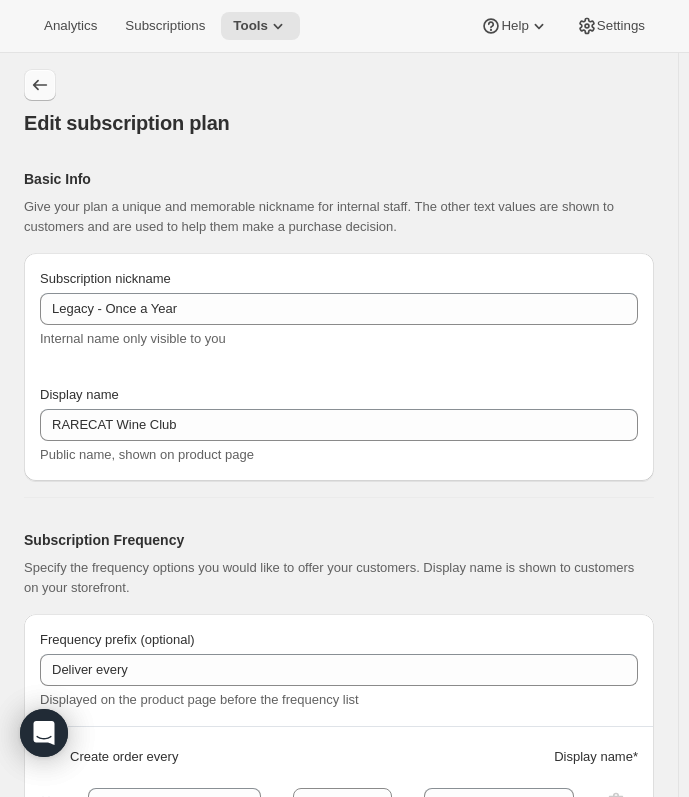 click 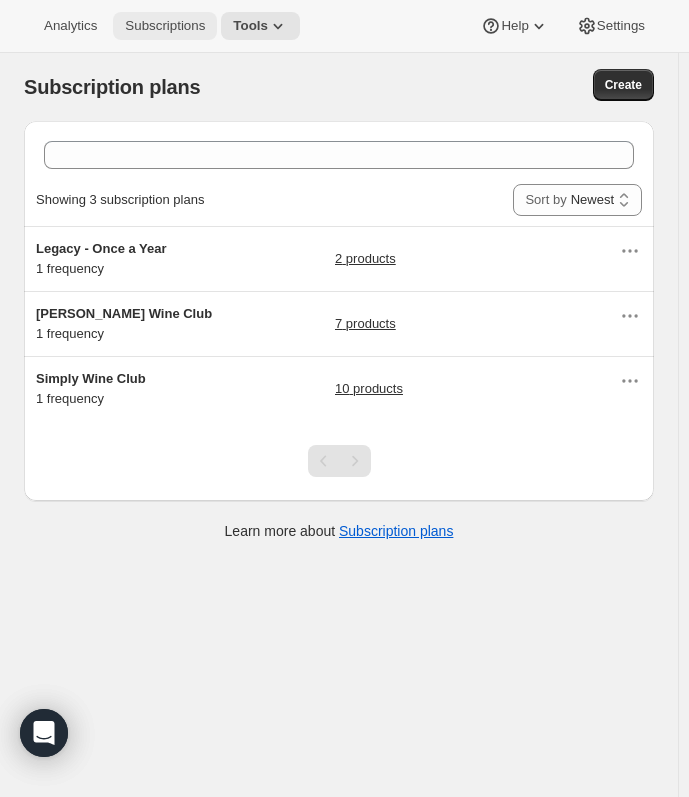 click on "Subscriptions" at bounding box center (165, 26) 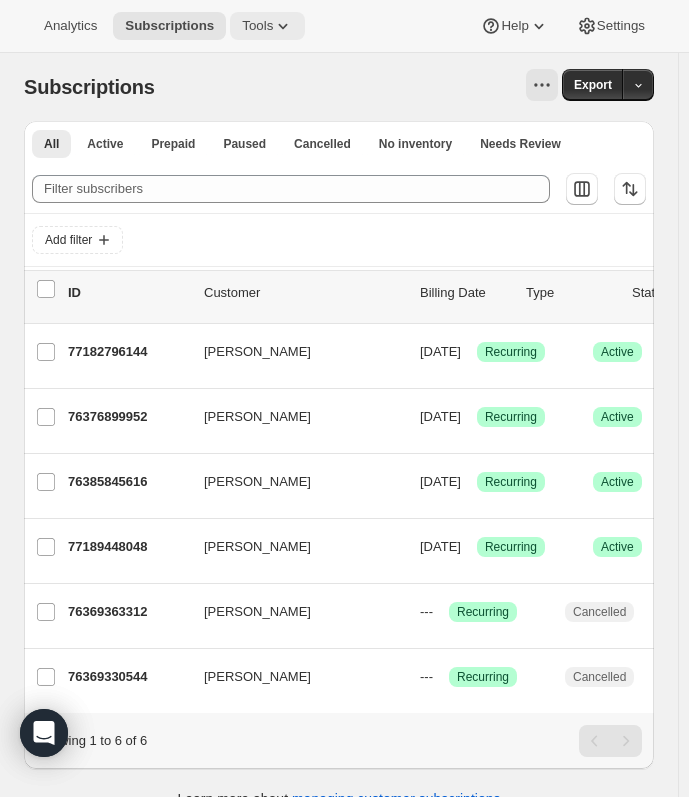 click 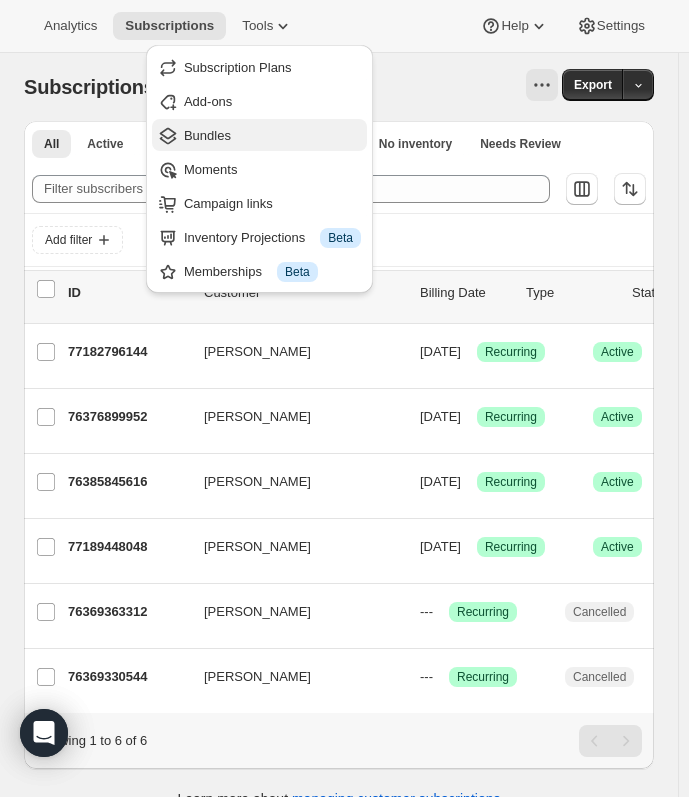 click on "Bundles" at bounding box center [259, 135] 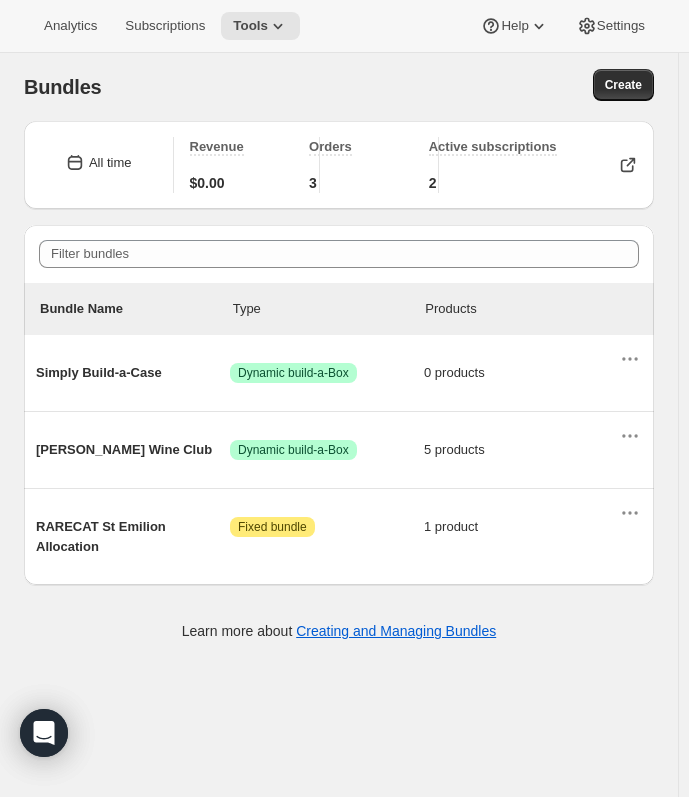 scroll, scrollTop: 53, scrollLeft: 0, axis: vertical 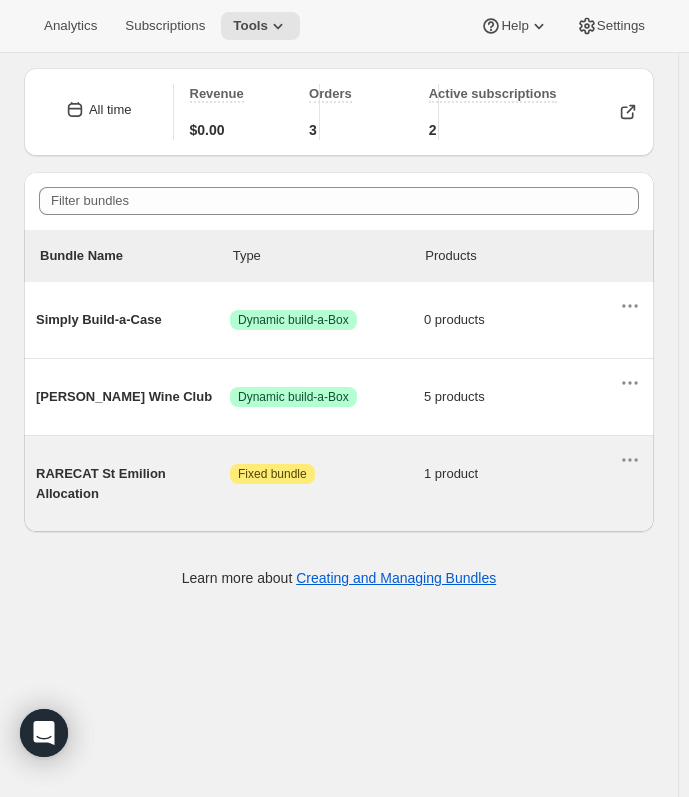 click on "RARECAT St Emilion Allocation Attention Fixed bundle 1 product" at bounding box center (327, 484) 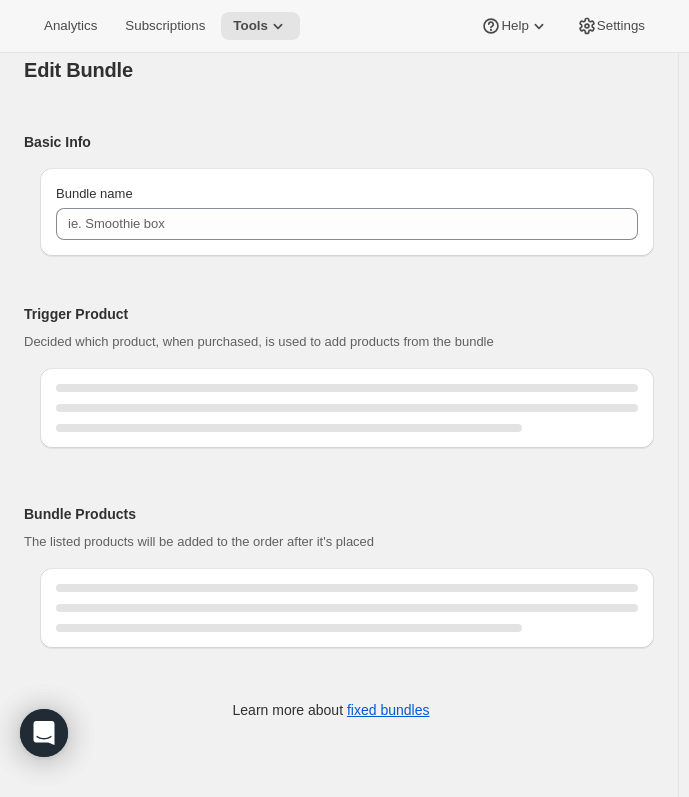 scroll, scrollTop: 0, scrollLeft: 0, axis: both 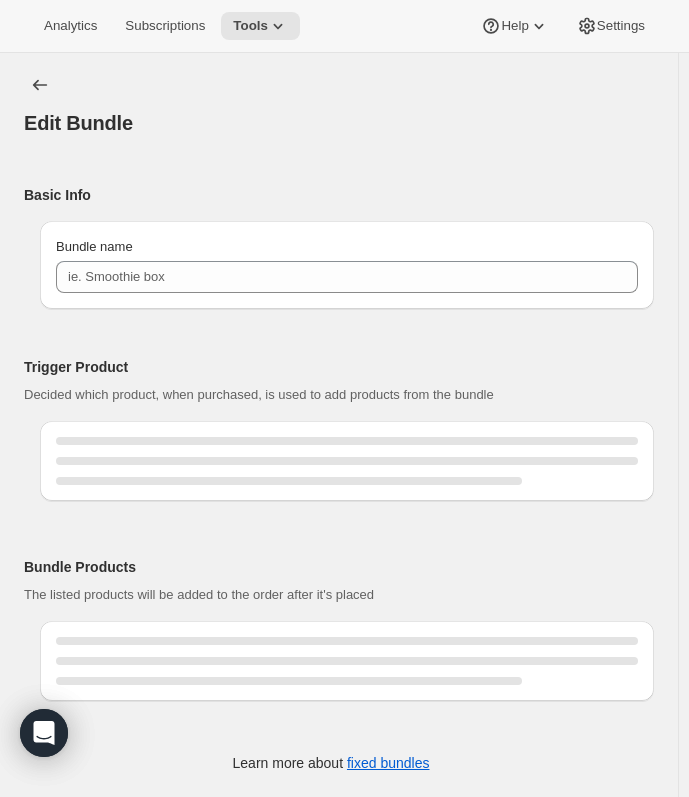type on "RARECAT St Emilion Allocation" 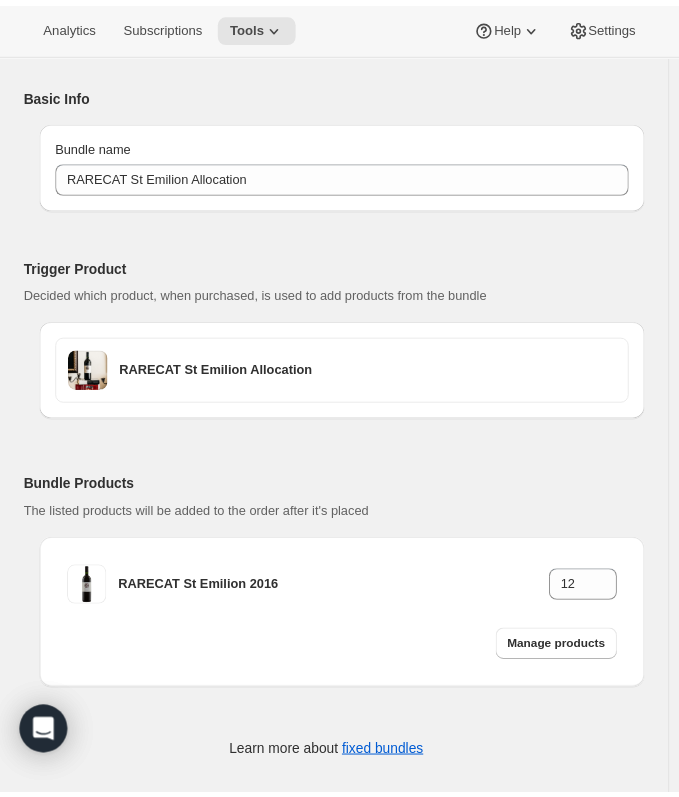 scroll, scrollTop: 116, scrollLeft: 0, axis: vertical 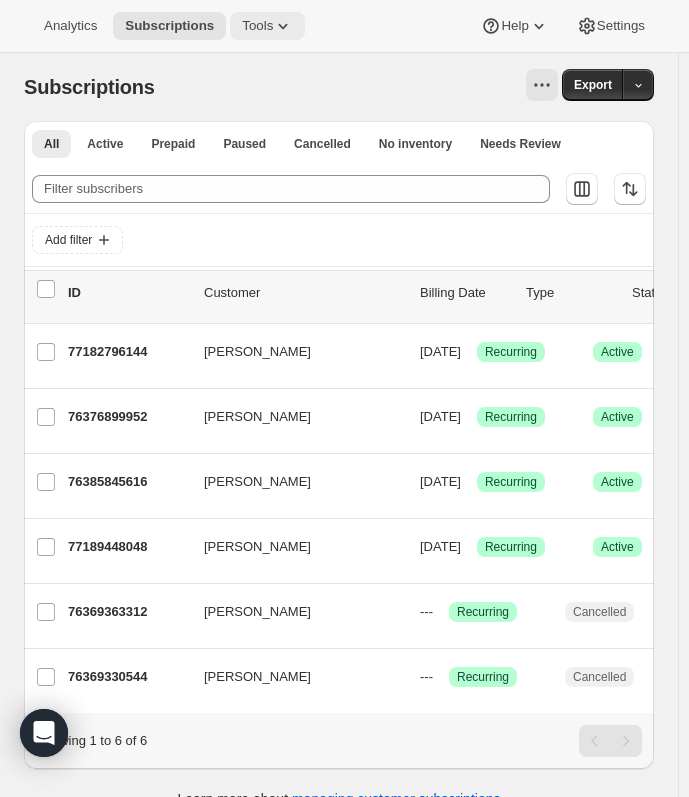 click on "Tools" at bounding box center (257, 26) 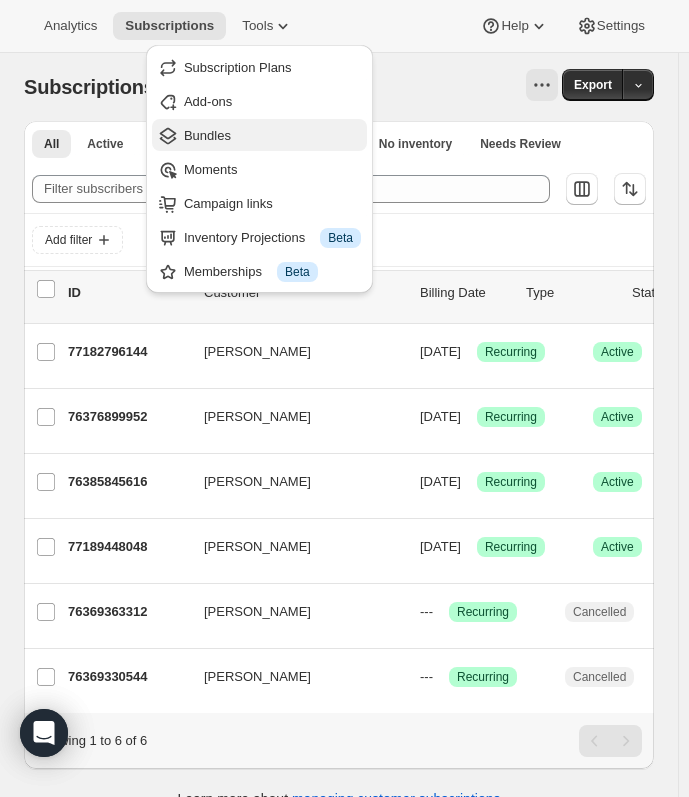 click on "Bundles" at bounding box center (207, 135) 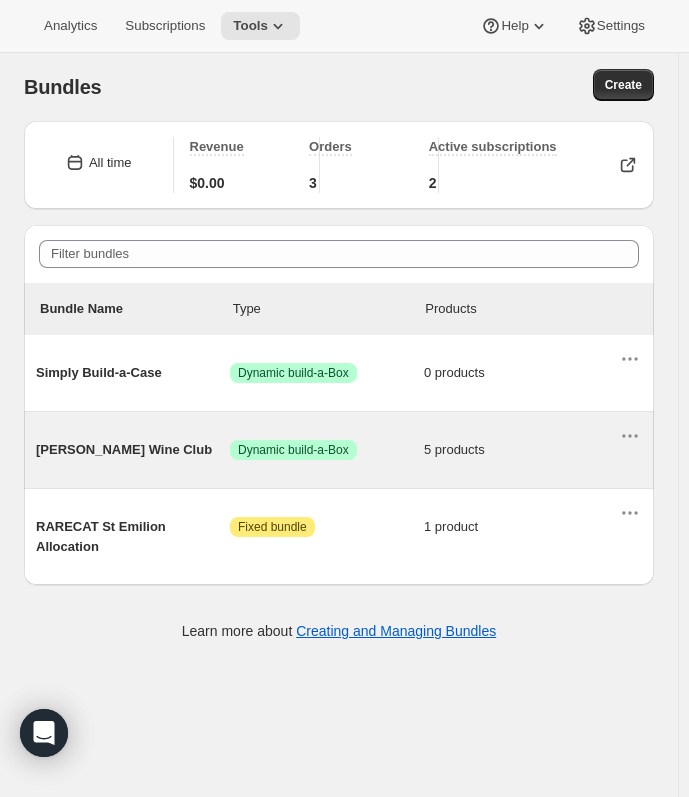 click on "Audrey Wine Club  Success Dynamic build-a-Box 5 products" at bounding box center (327, 450) 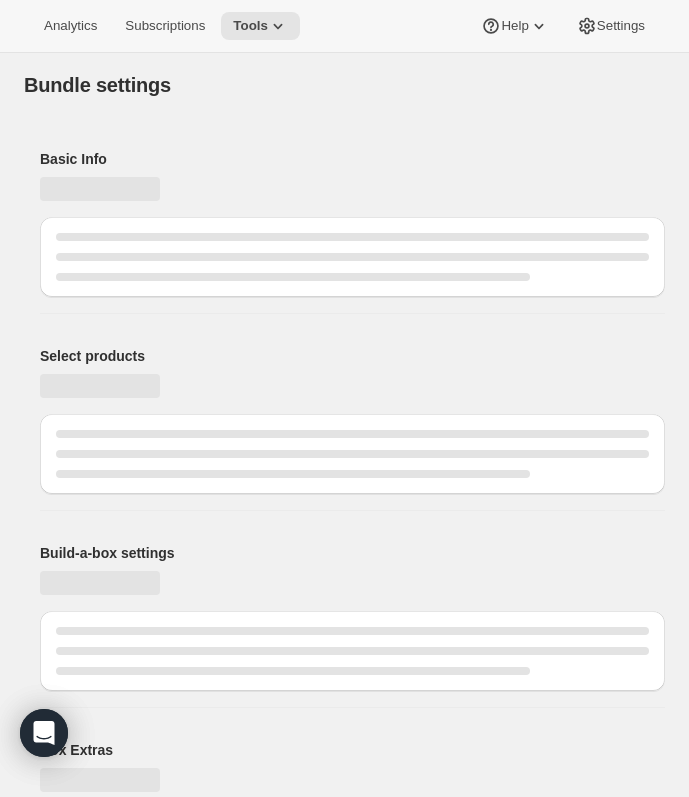 type on "[PERSON_NAME] Wine Club" 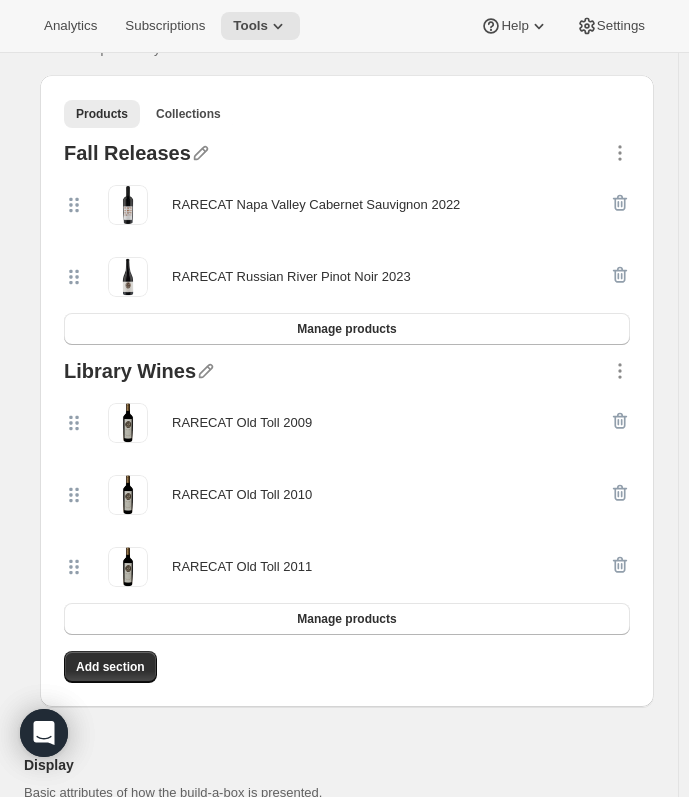 scroll, scrollTop: 600, scrollLeft: 0, axis: vertical 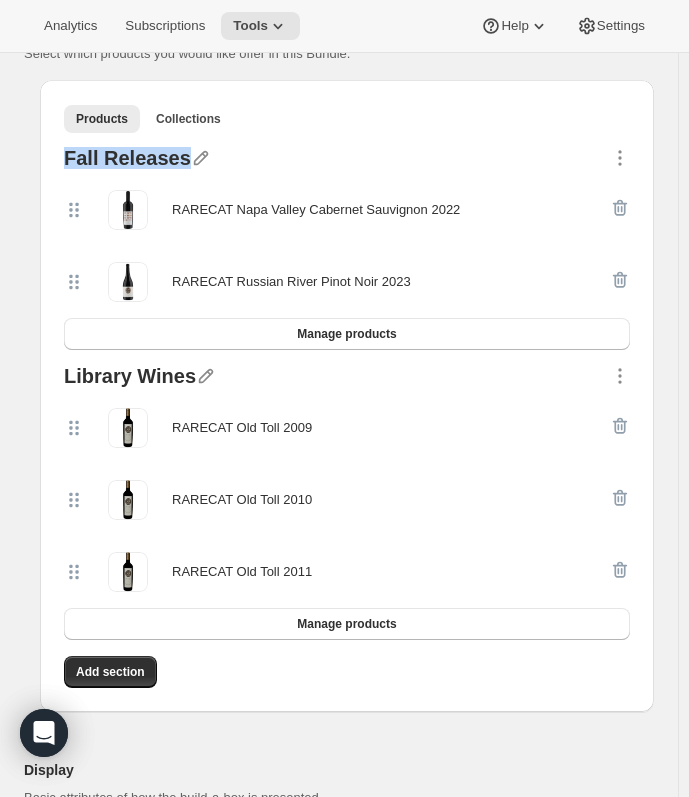 drag, startPoint x: 64, startPoint y: 160, endPoint x: 174, endPoint y: 160, distance: 110 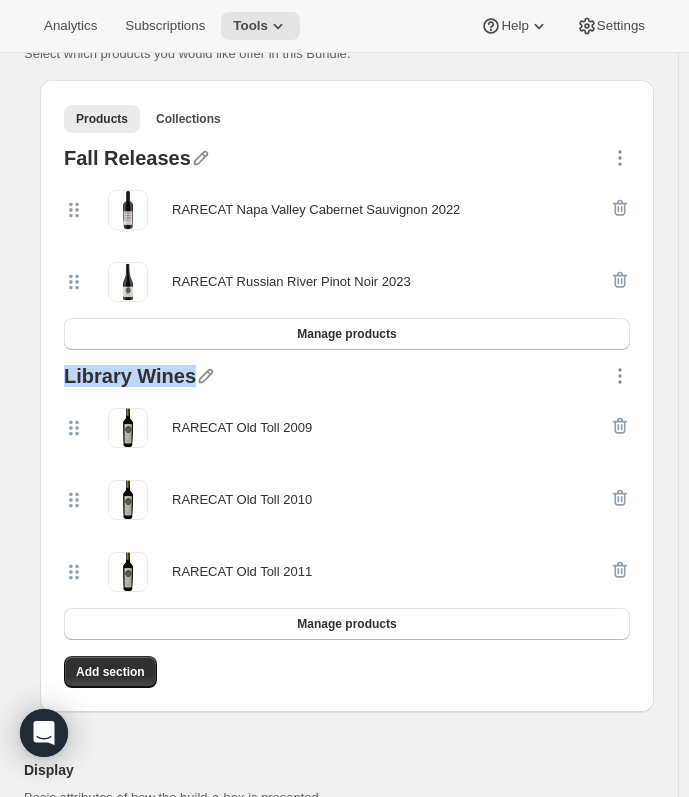 drag, startPoint x: 62, startPoint y: 377, endPoint x: 186, endPoint y: 378, distance: 124.004036 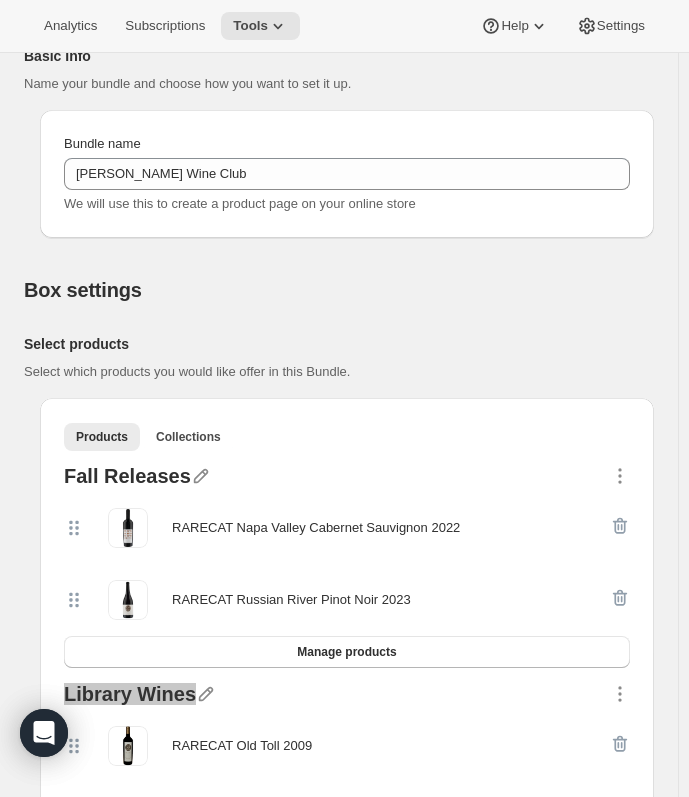 scroll, scrollTop: 300, scrollLeft: 0, axis: vertical 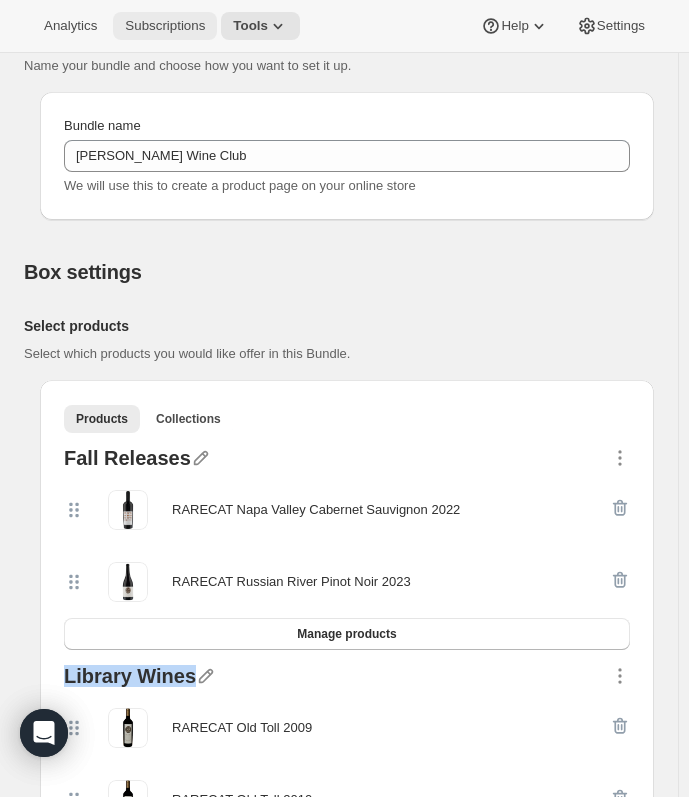 click on "Subscriptions" at bounding box center (165, 26) 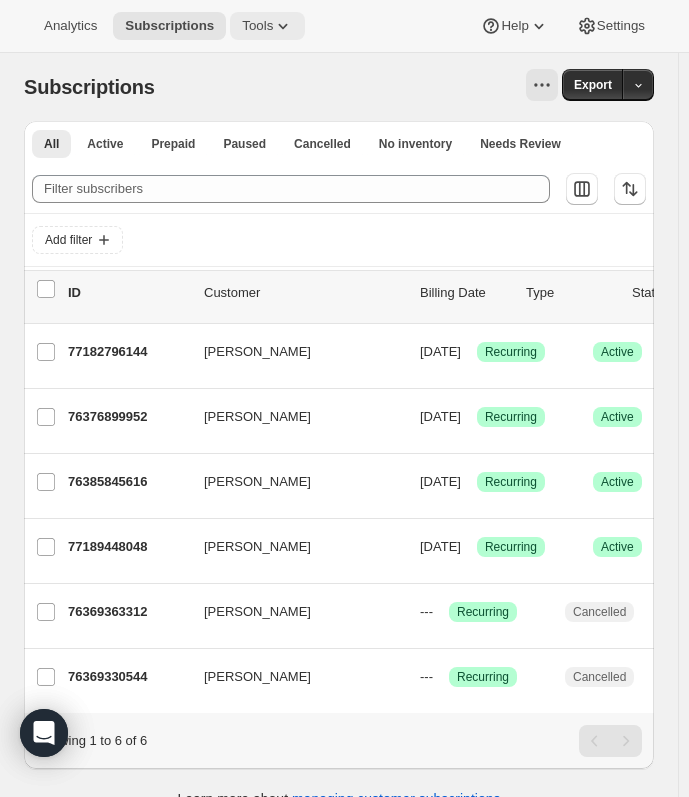 click on "Tools" at bounding box center (267, 26) 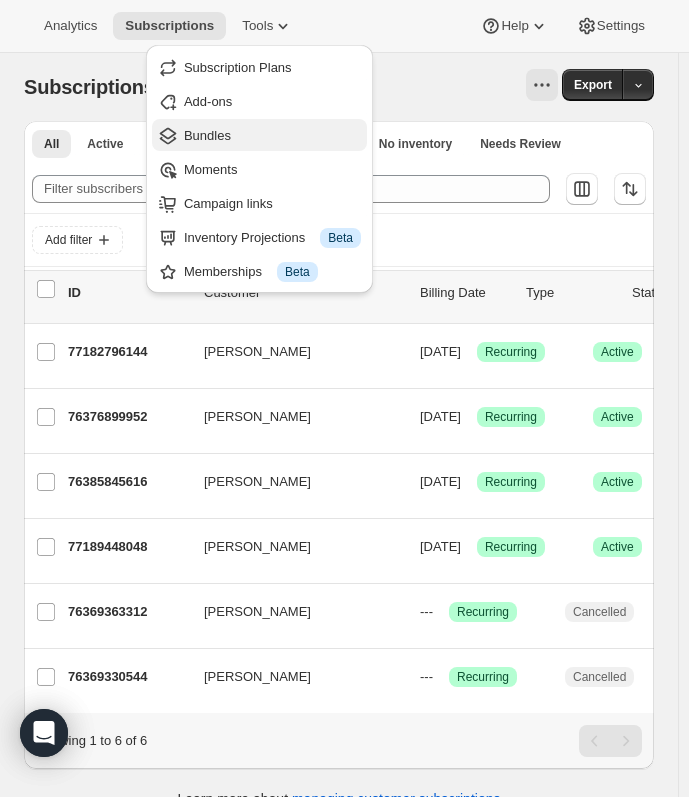 click on "Bundles" at bounding box center [259, 135] 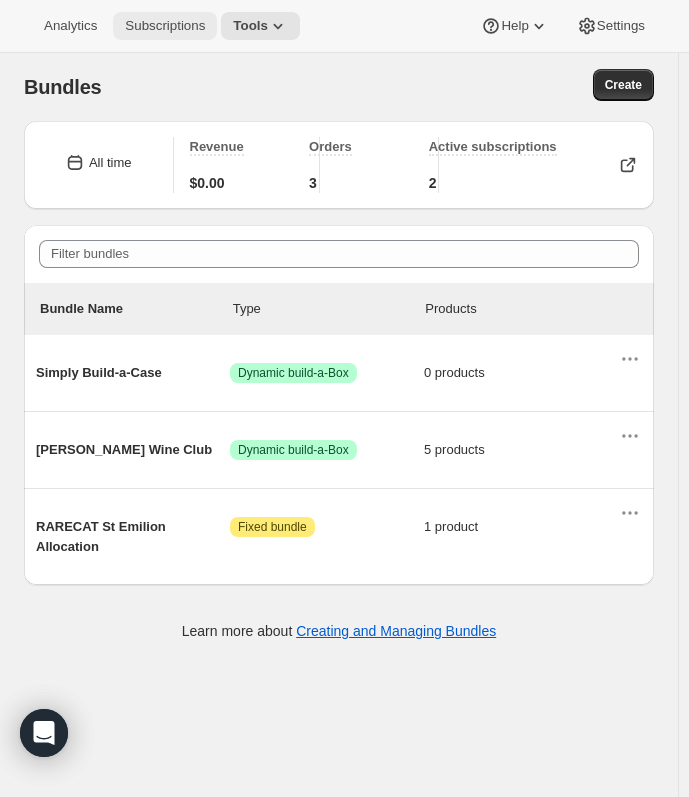 click on "Subscriptions" at bounding box center [165, 26] 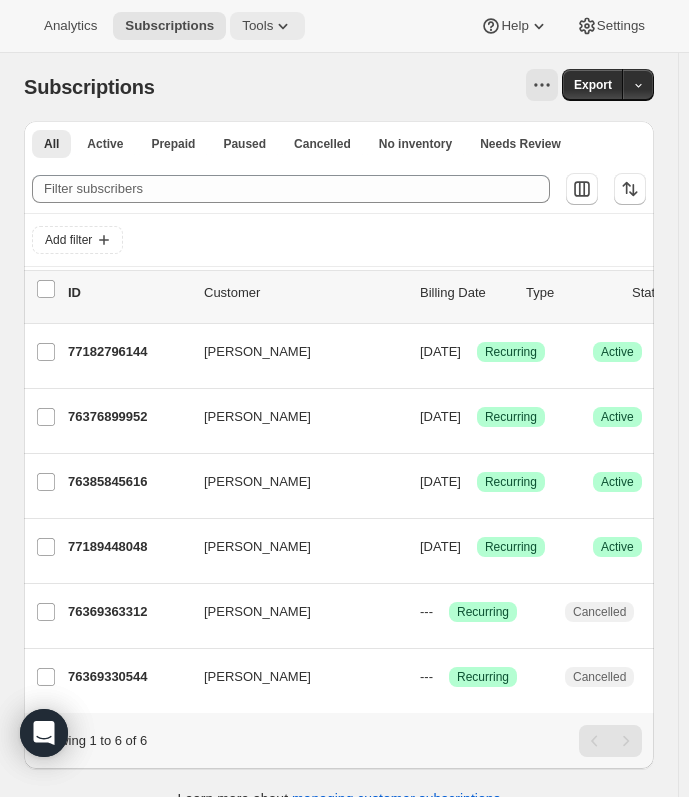 click on "Tools" at bounding box center [257, 26] 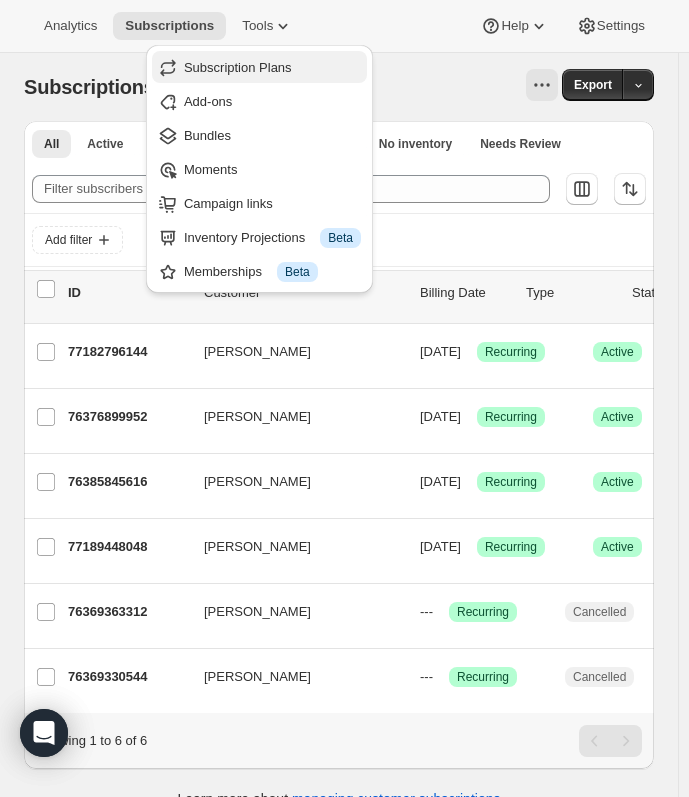click on "Subscription Plans" at bounding box center [238, 67] 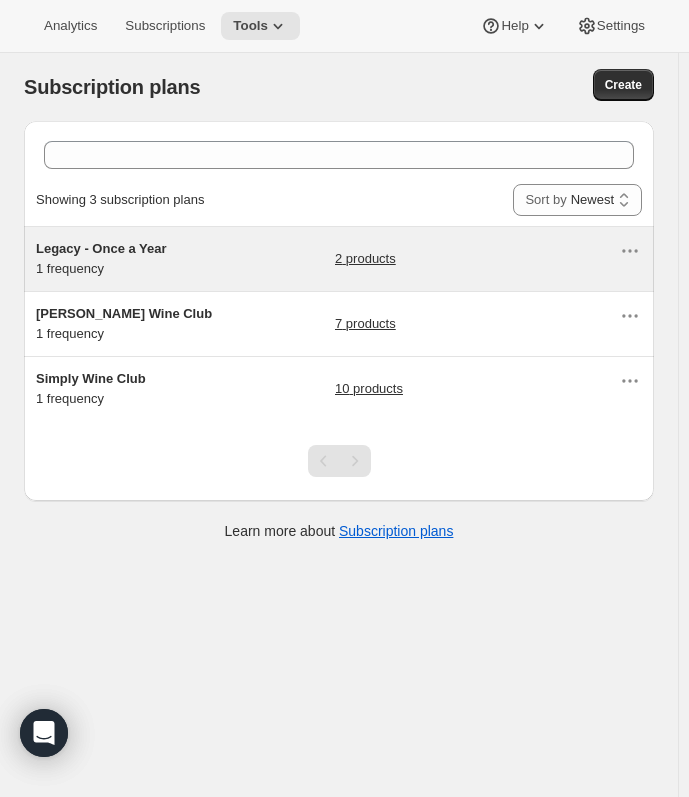 click on "Legacy - Once a Year" at bounding box center (161, 249) 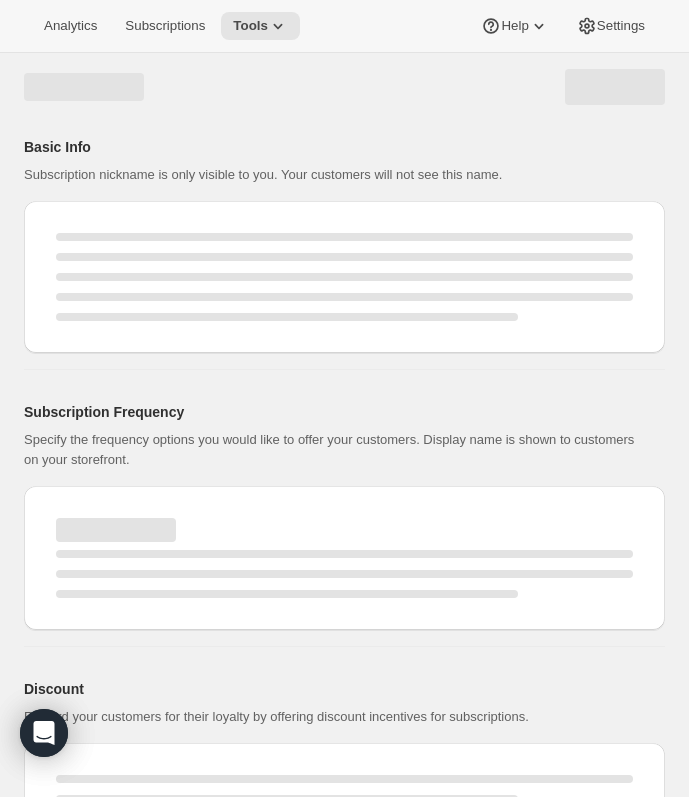 select on "WEEK" 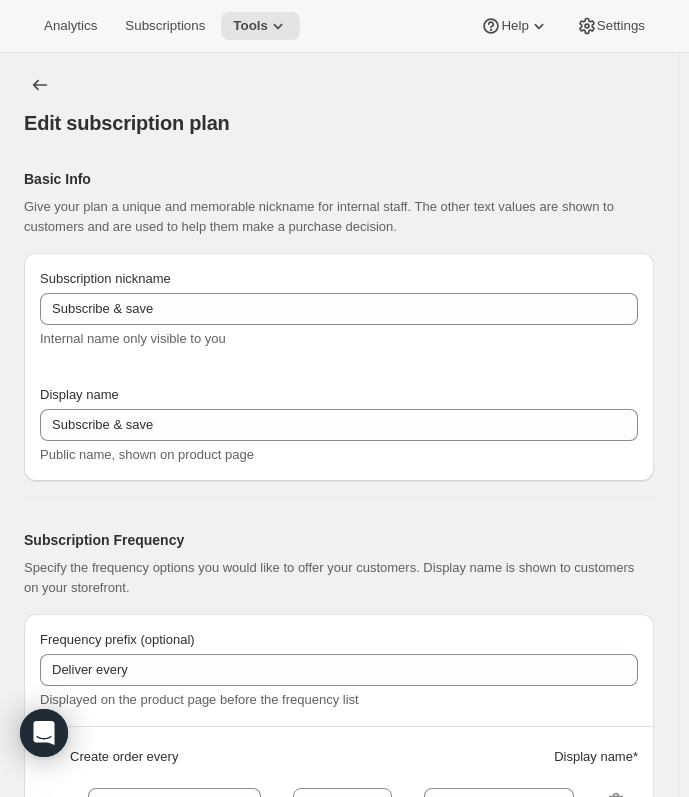 type on "Legacy - Once a Year" 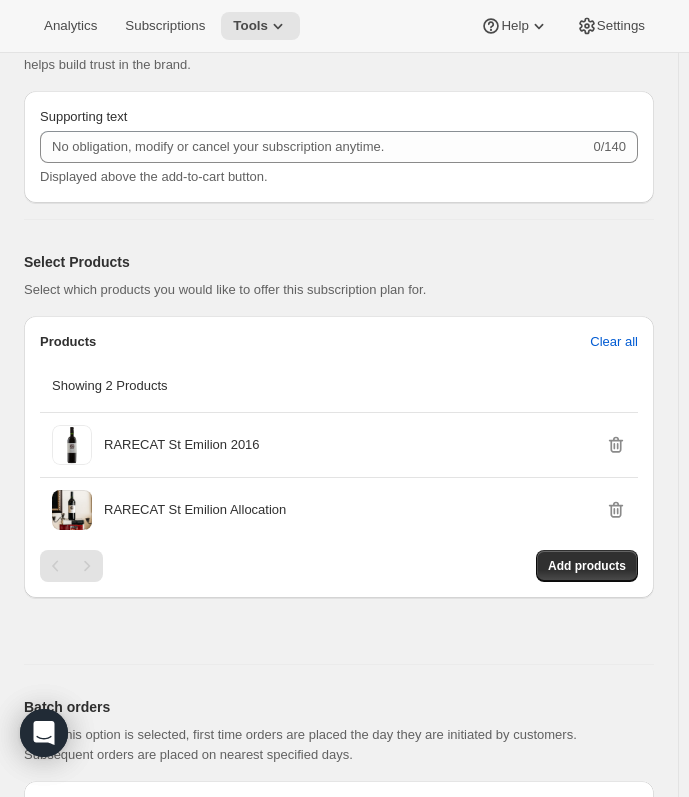 scroll, scrollTop: 1400, scrollLeft: 0, axis: vertical 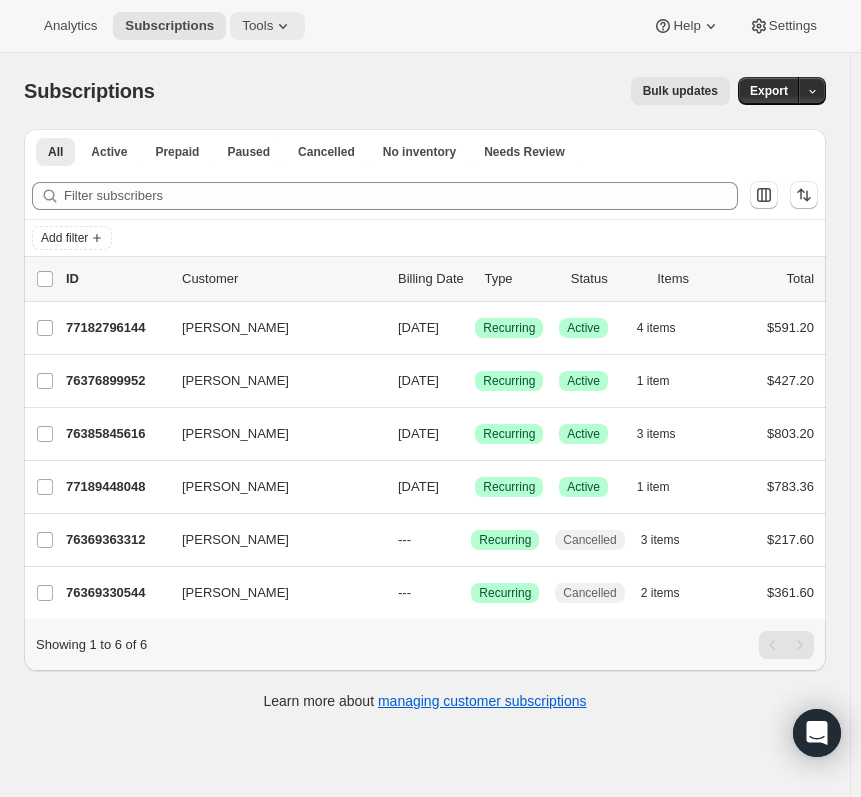 click 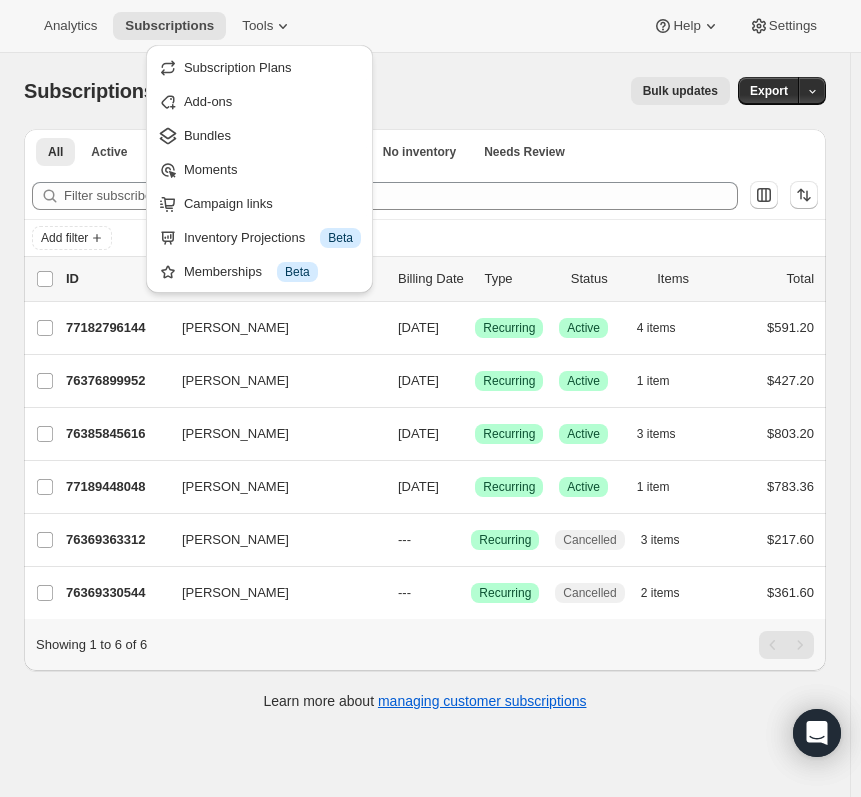 click on "Subscriptions. This page is ready Subscriptions Bulk updates More actions Bulk updates Export" at bounding box center (425, 91) 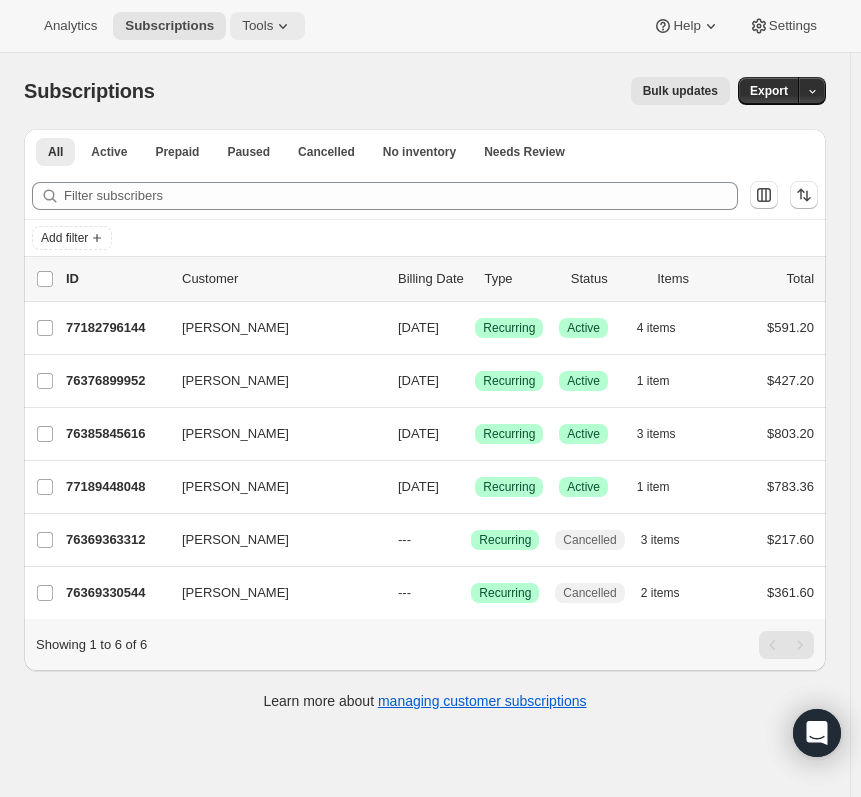 click on "Tools" at bounding box center (257, 26) 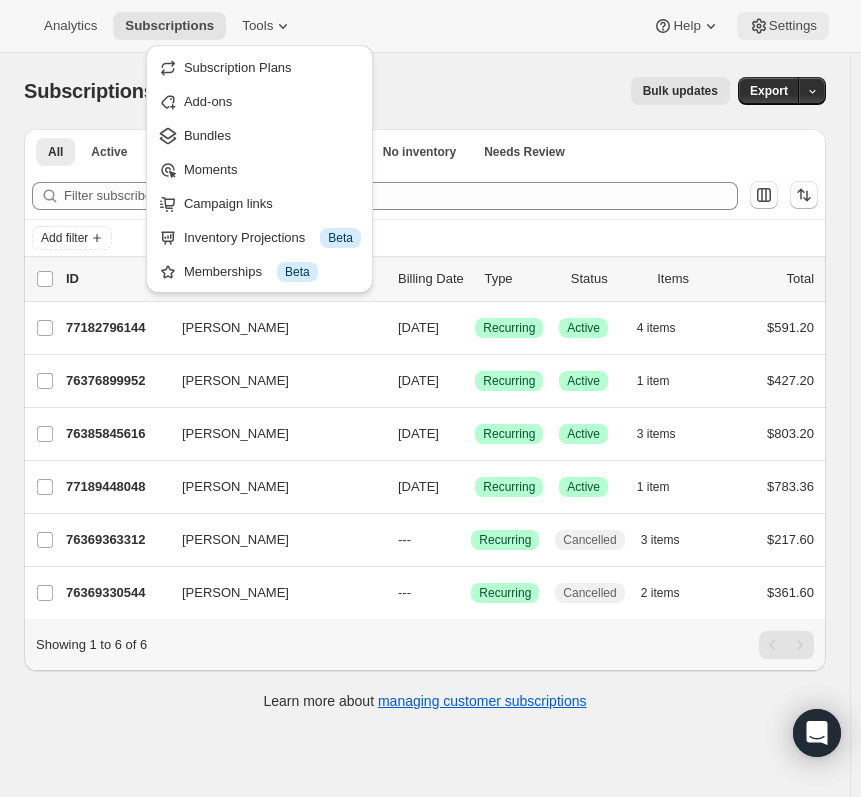 click 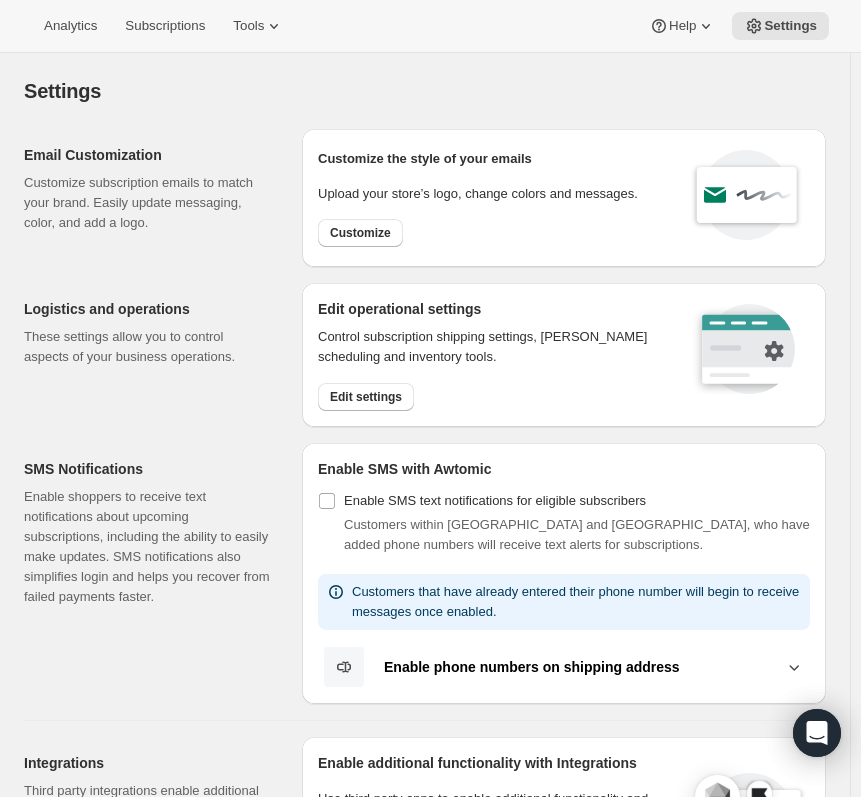 scroll, scrollTop: 100, scrollLeft: 0, axis: vertical 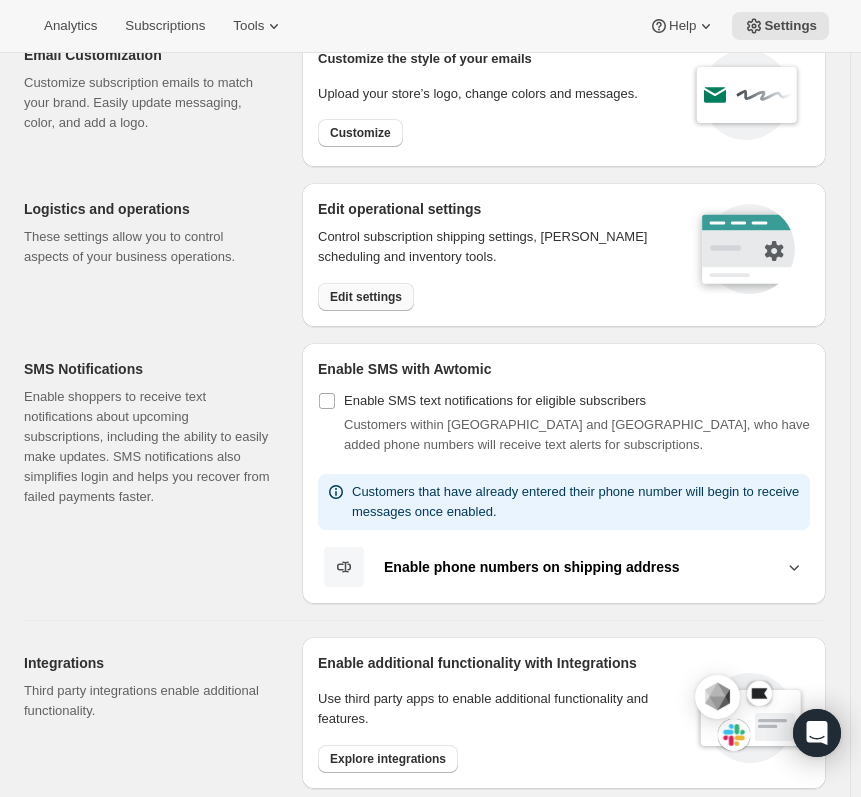 click on "Edit settings" at bounding box center (366, 297) 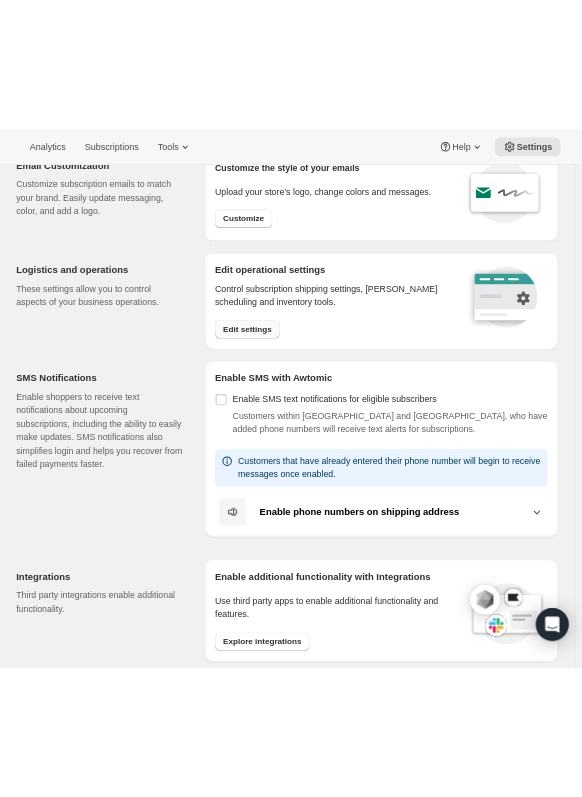 scroll, scrollTop: 0, scrollLeft: 0, axis: both 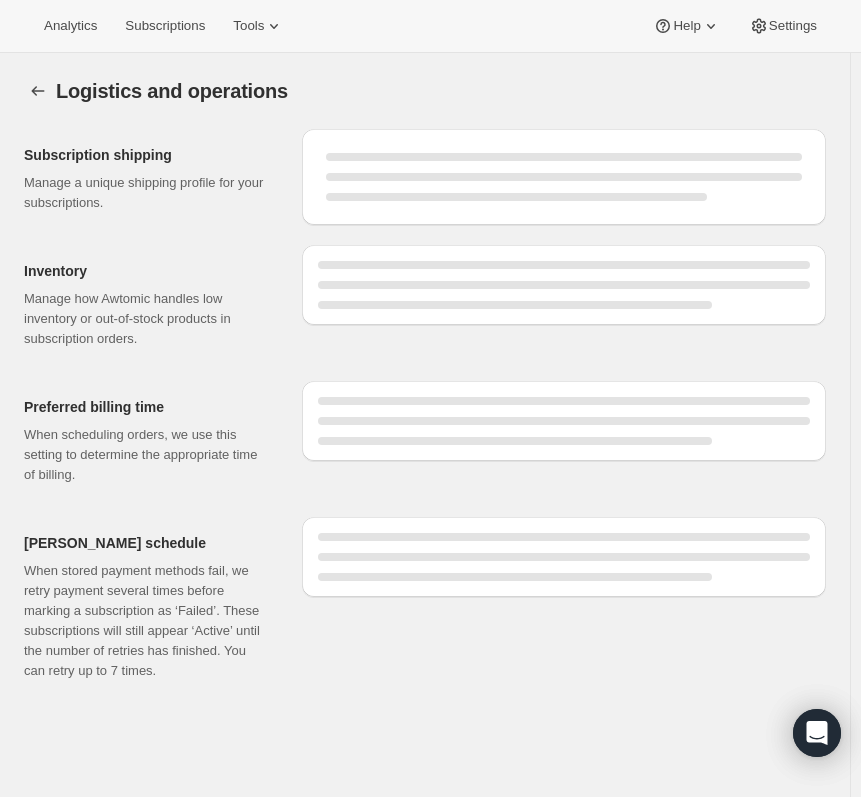 select on "DAY" 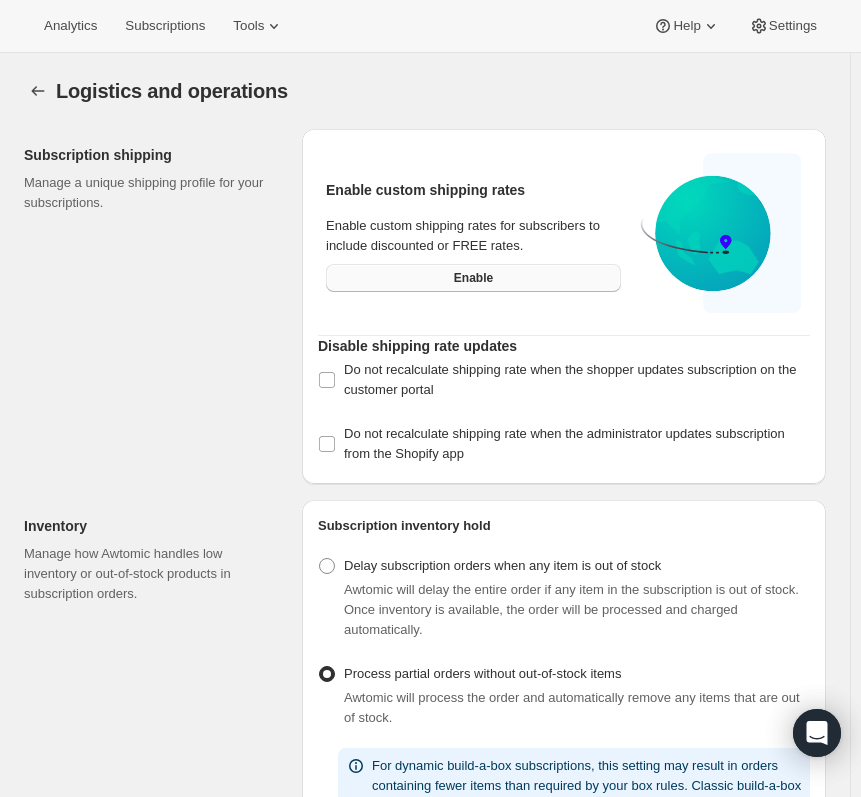 click on "Enable" at bounding box center (473, 278) 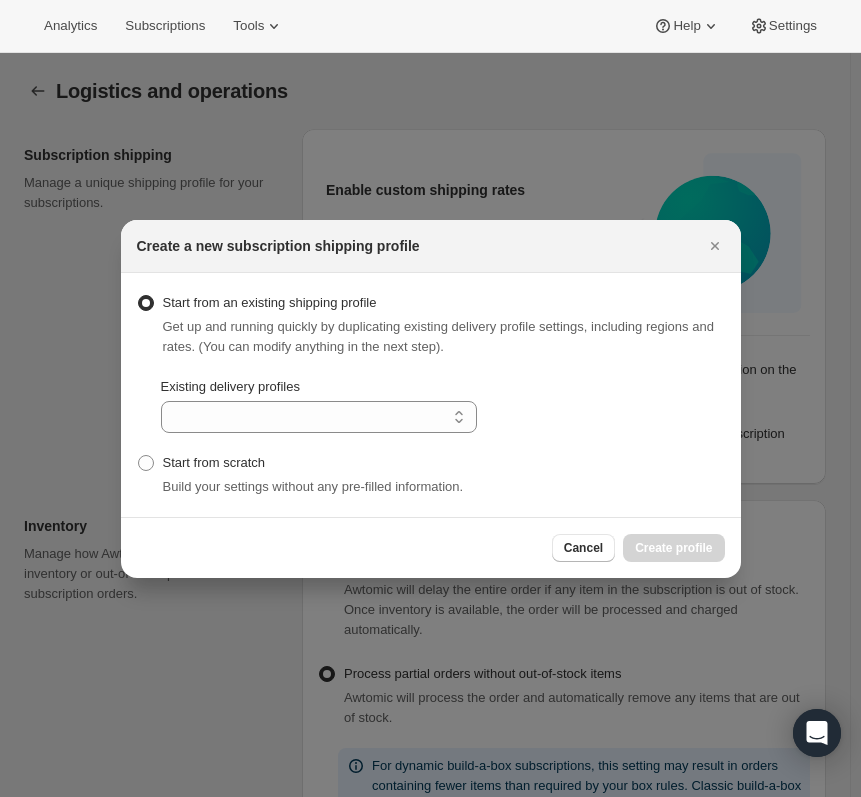 select on "gid://shopify/DeliveryProfile/128000033136" 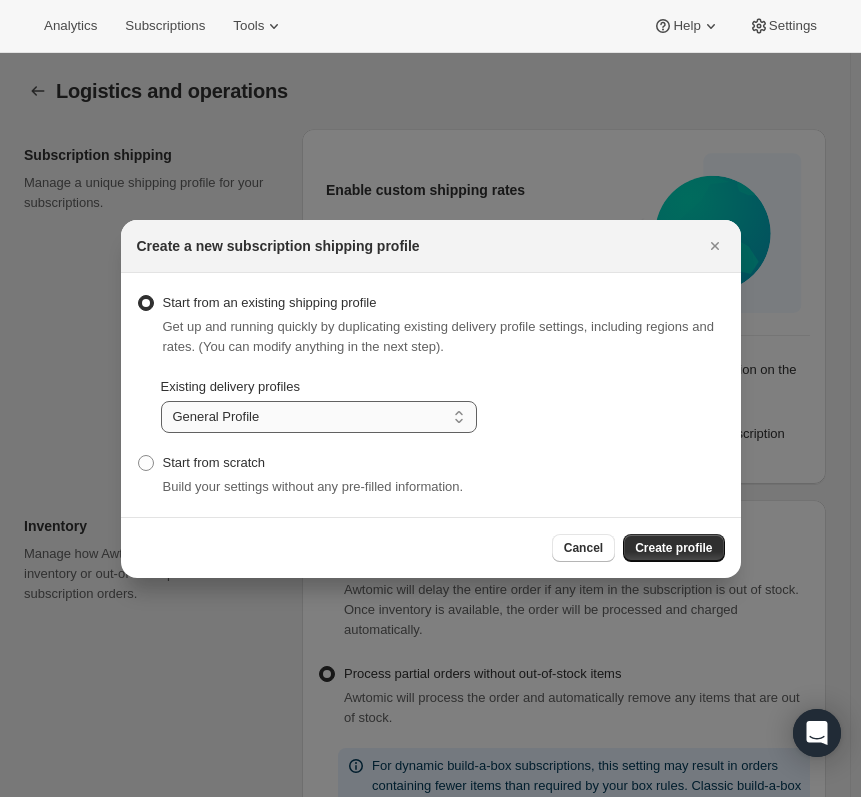 click on "General Profile Non-Wine Products Wine Club Member Rate" at bounding box center [319, 417] 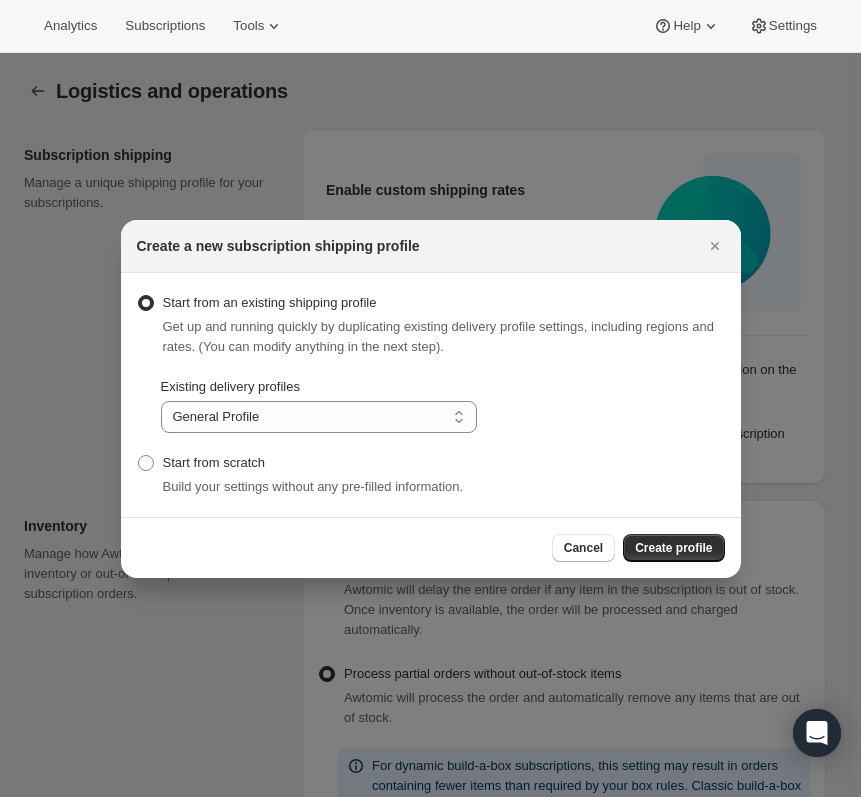 click on "Start from an existing shipping profile Get up and running quickly by duplicating existing delivery profile settings, including regions and rates. (You can modify anything in the next step)." at bounding box center (431, 325) 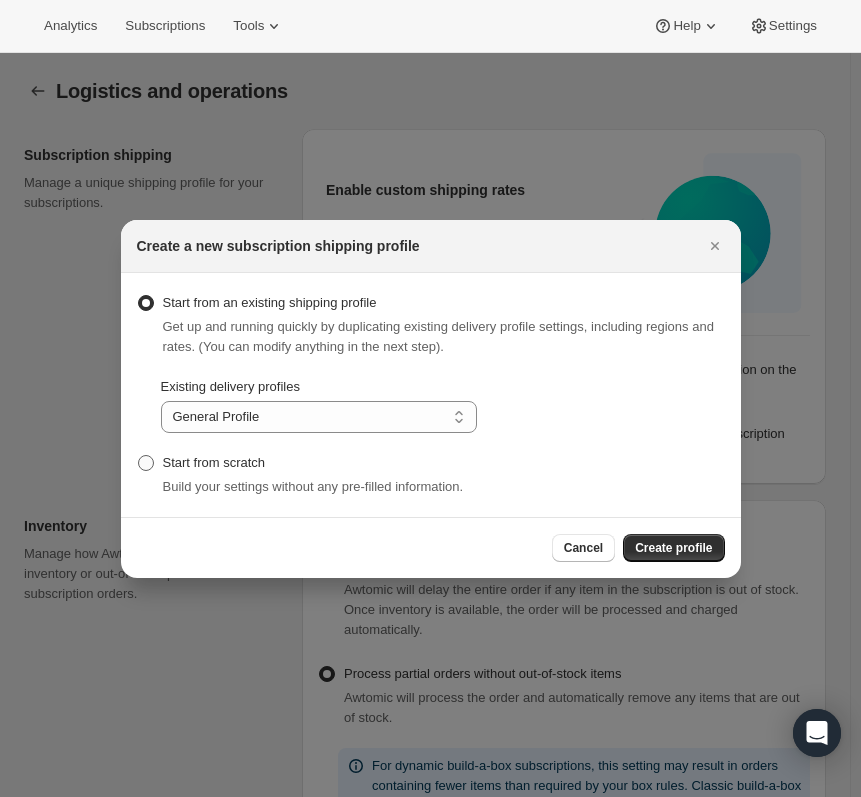 click on "Start from scratch" at bounding box center (214, 462) 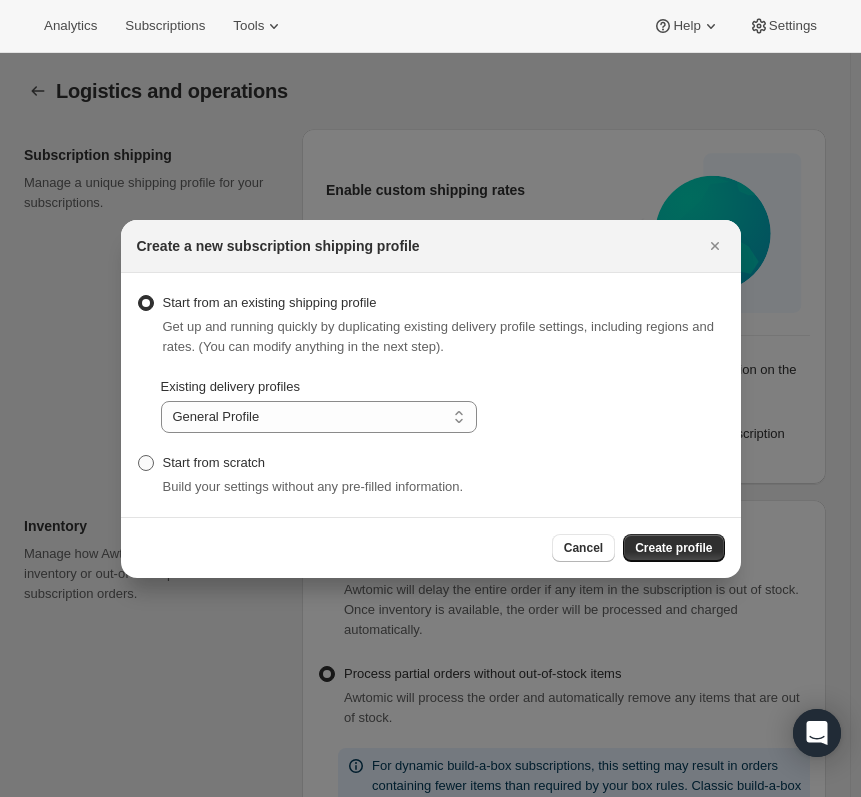 radio on "true" 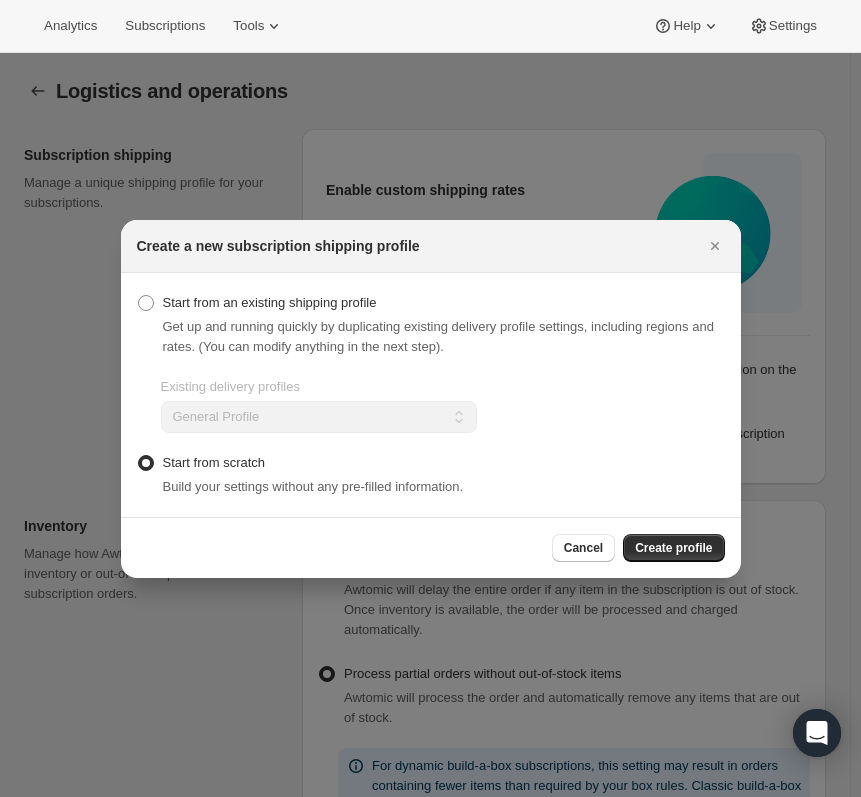 click on "Start from scratch" at bounding box center [214, 462] 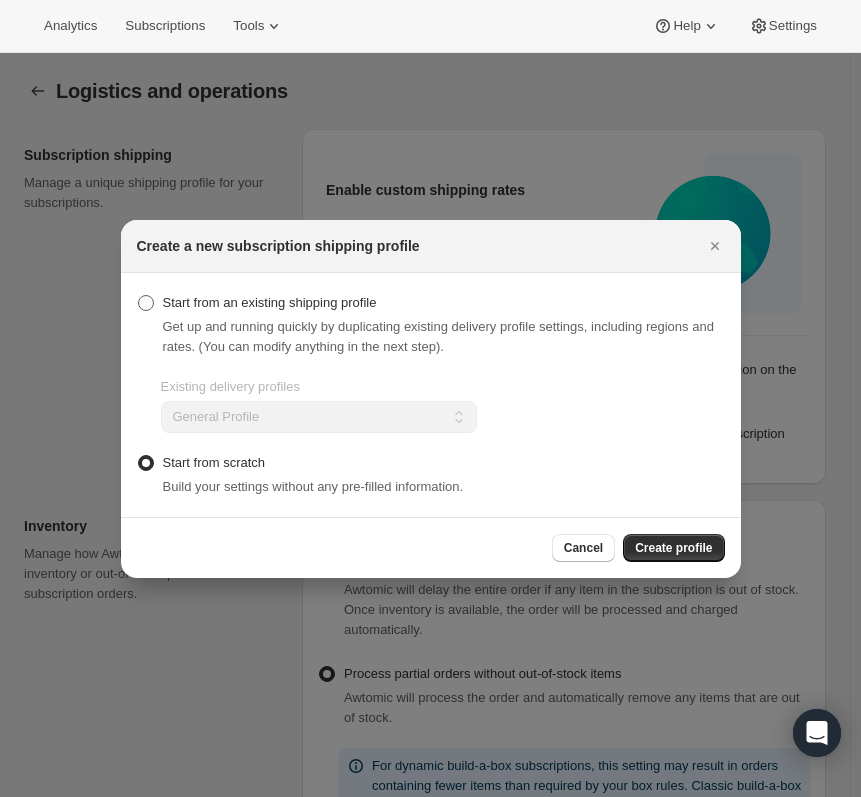 click on "Start from an existing shipping profile" at bounding box center [257, 303] 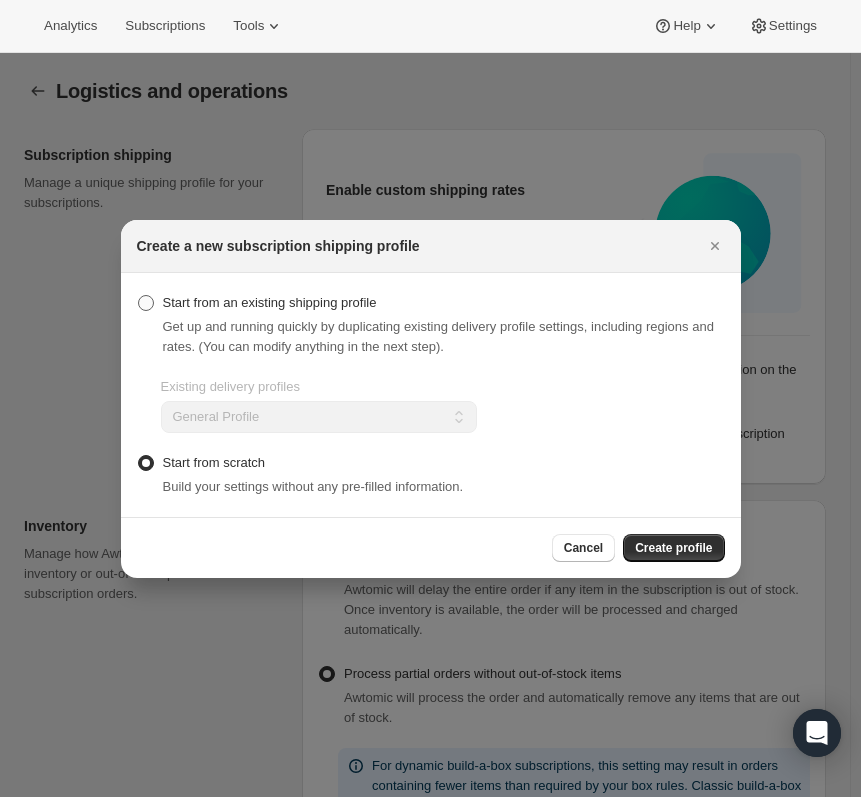 radio on "true" 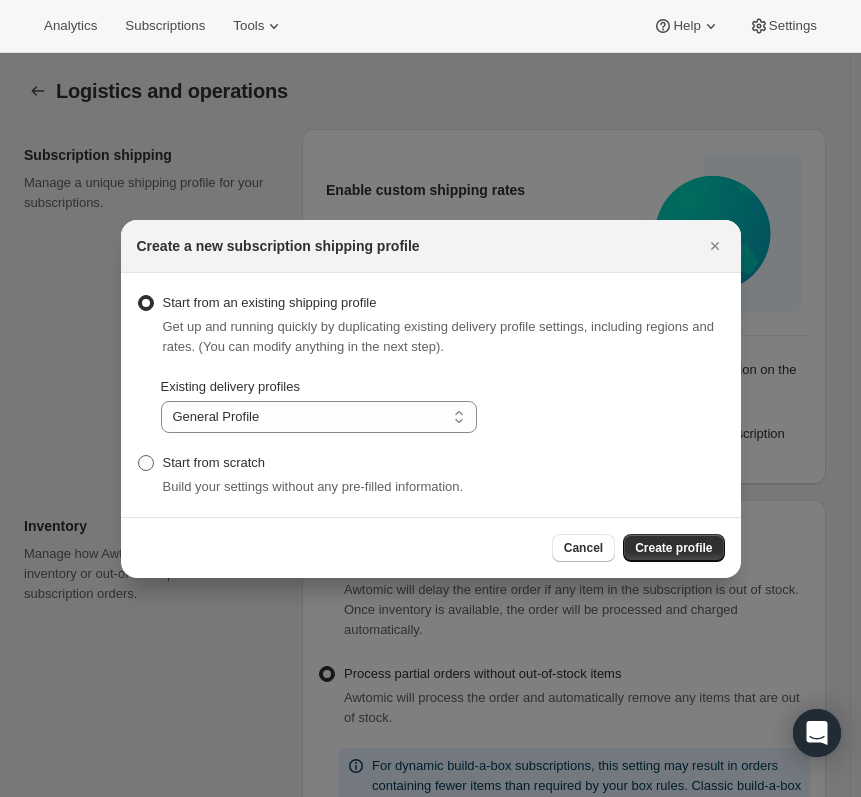 click on "Start from scratch" at bounding box center (201, 463) 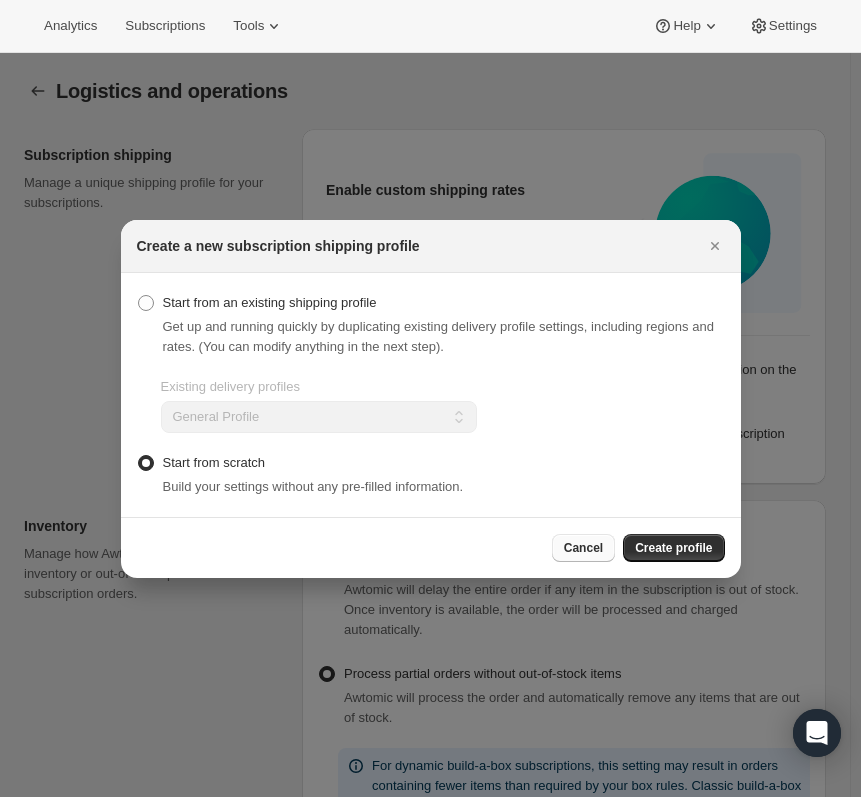 click on "Cancel" at bounding box center (583, 548) 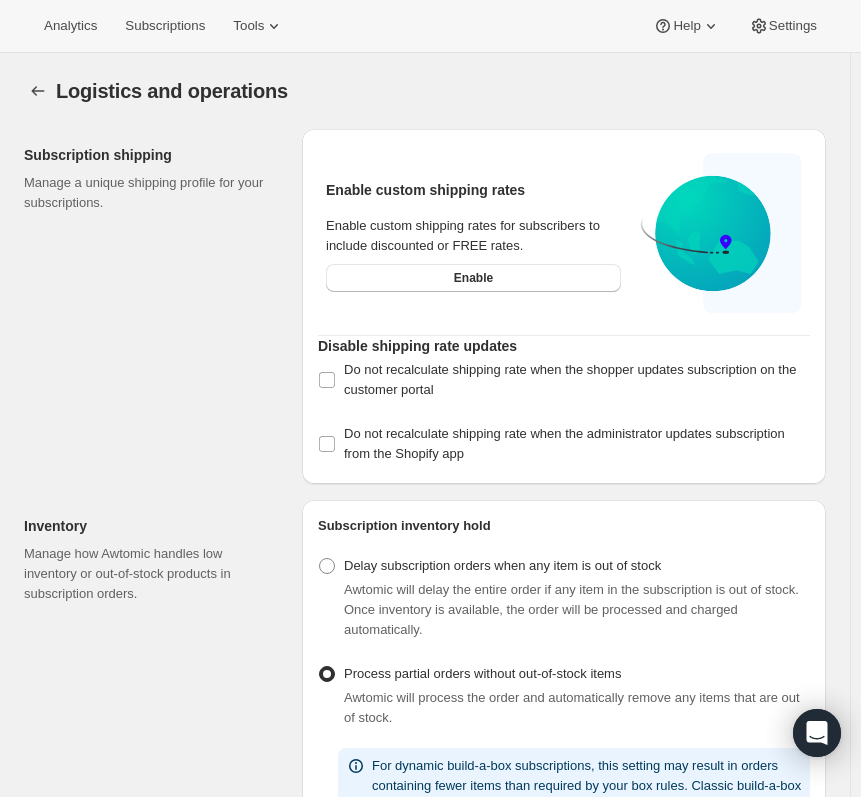 click on "Analytics Subscriptions Tools Help Settings" at bounding box center [430, 26] 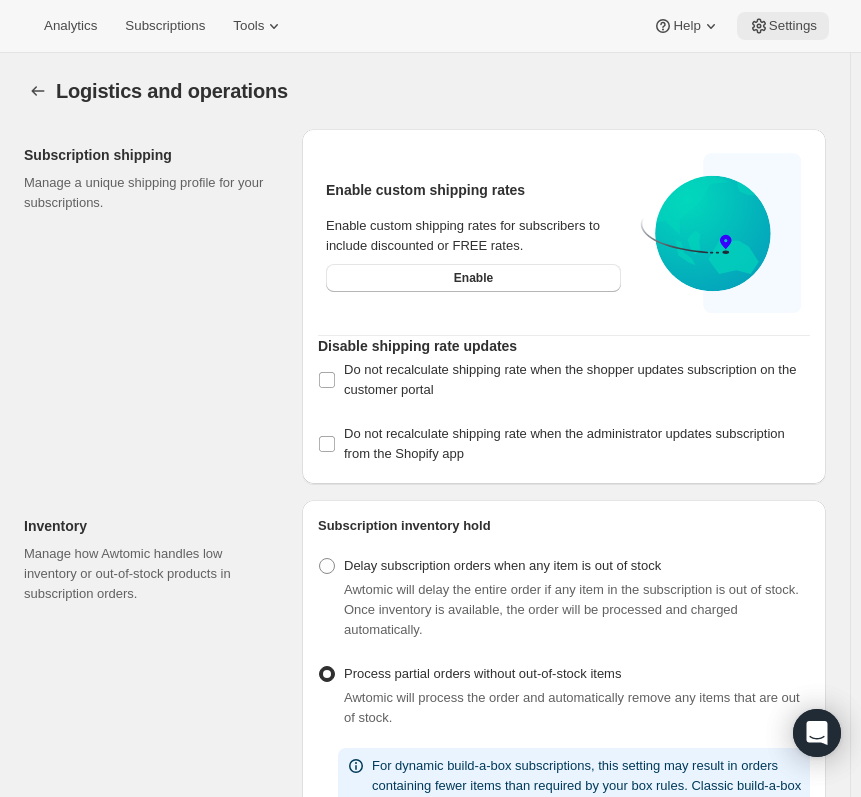 click on "Settings" at bounding box center [793, 26] 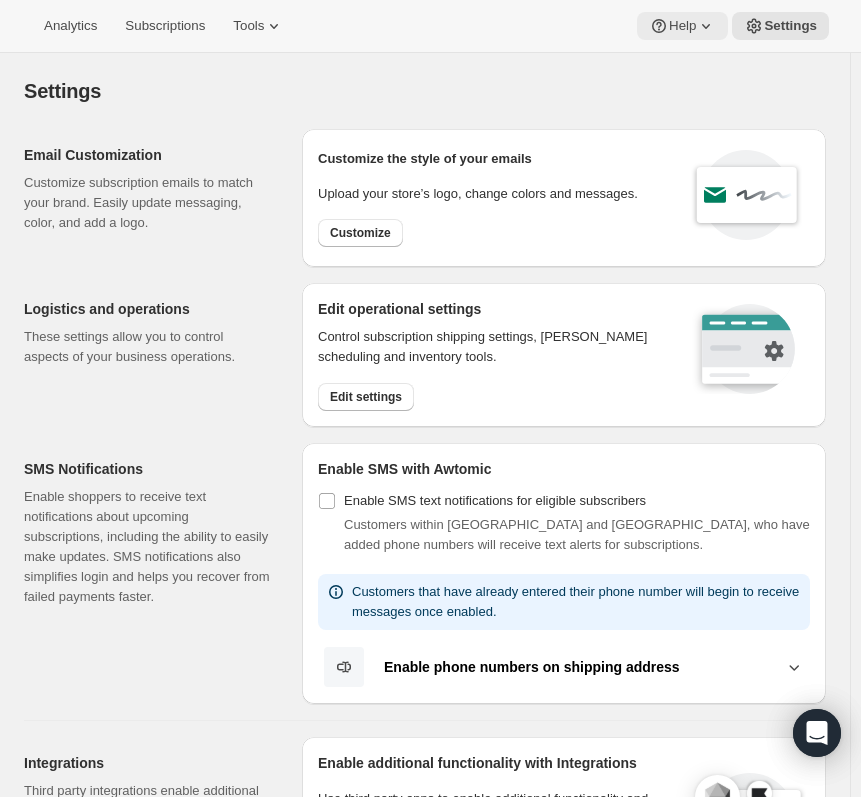 click 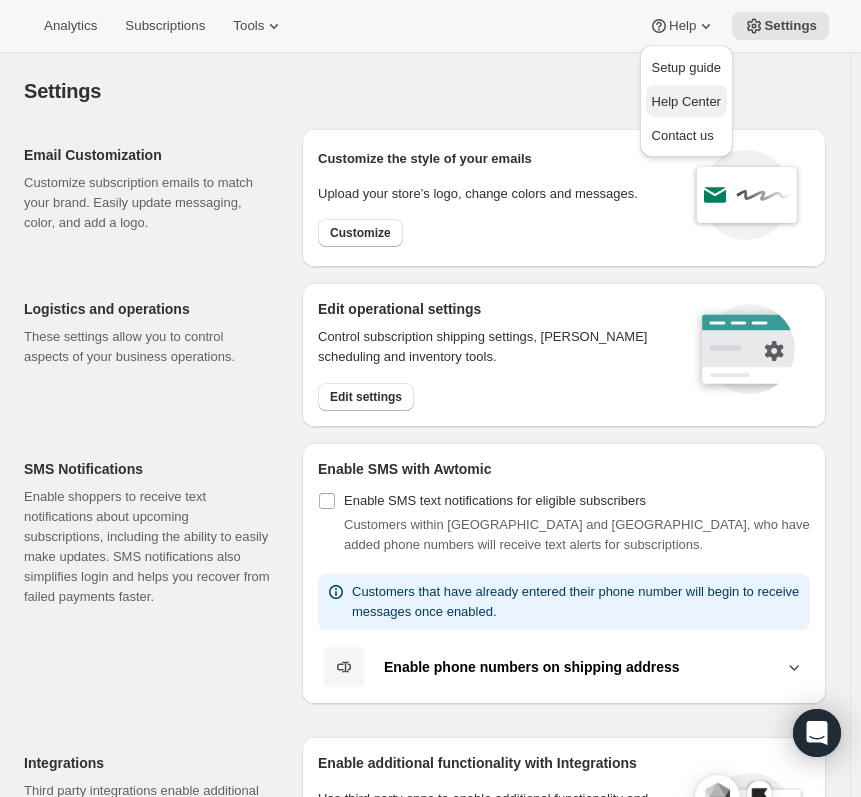 click on "Help Center" at bounding box center [686, 101] 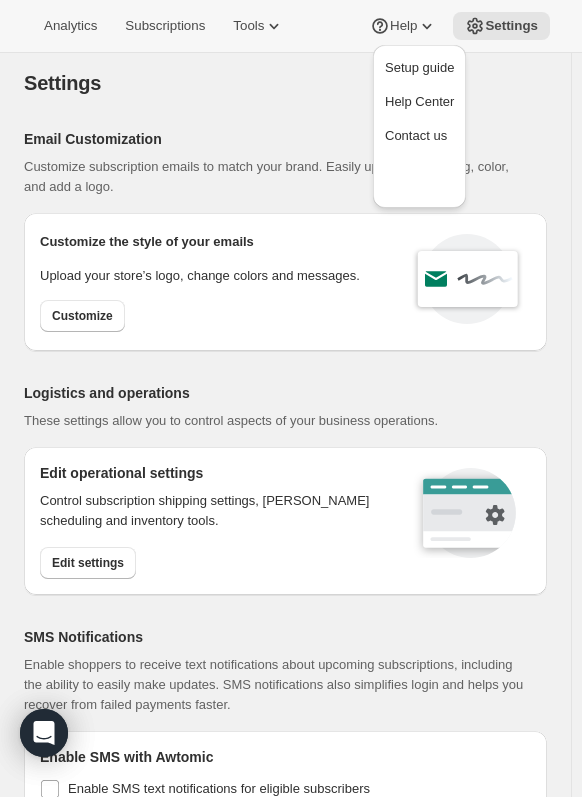 click on "Email Customization Customize subscription emails to match your brand. Easily update messaging, color, and add a logo." at bounding box center (285, 155) 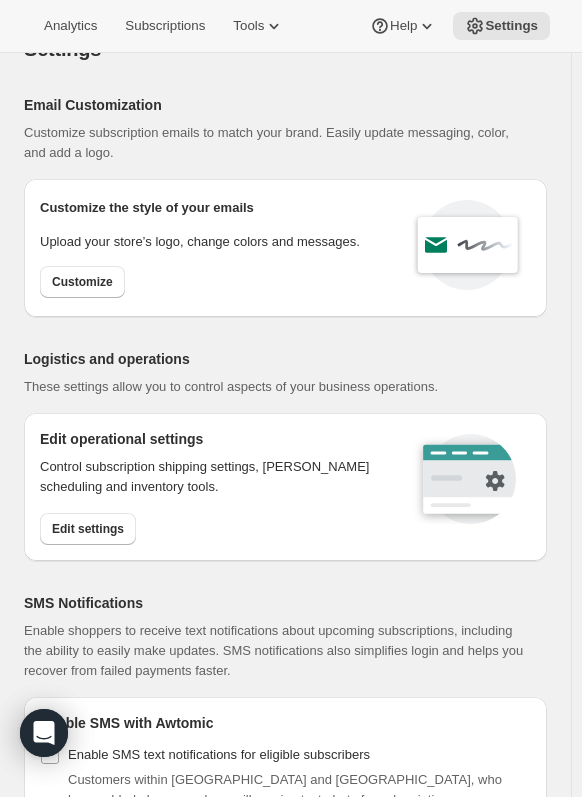 scroll, scrollTop: 300, scrollLeft: 0, axis: vertical 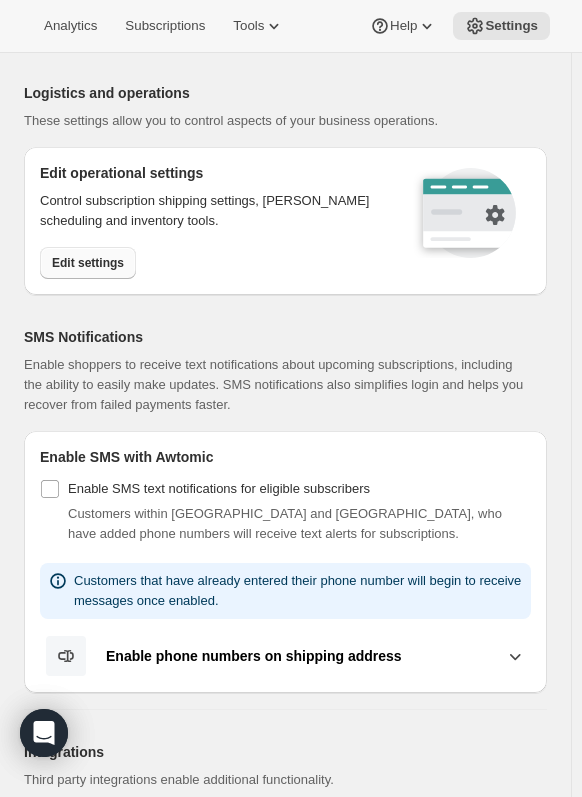 click on "Edit settings" at bounding box center (88, 263) 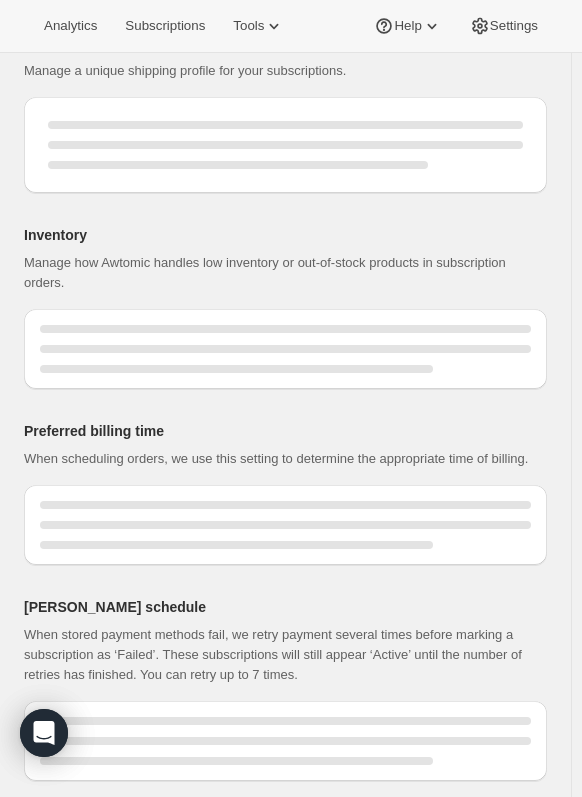 scroll, scrollTop: 0, scrollLeft: 0, axis: both 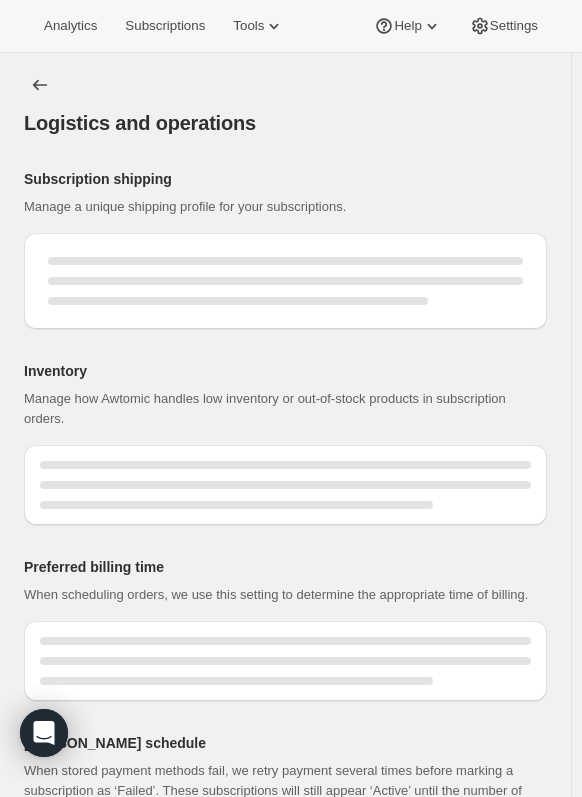 select on "DAY" 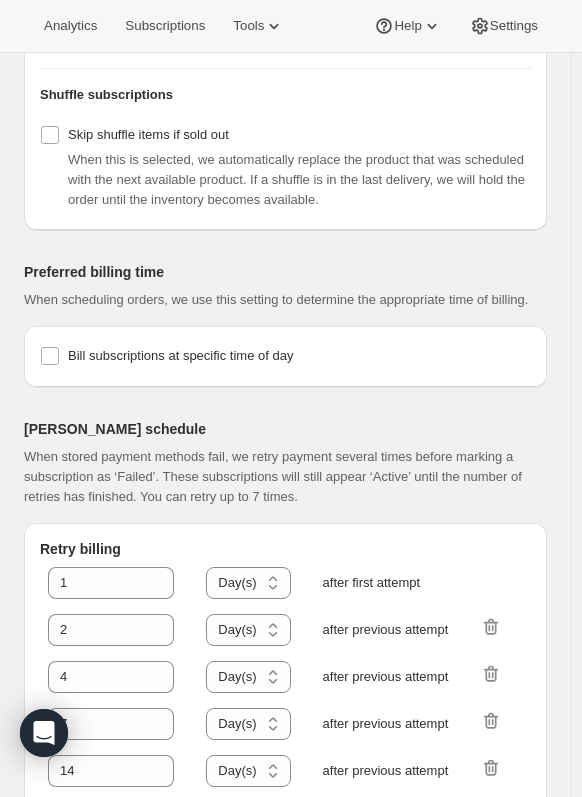 scroll, scrollTop: 1238, scrollLeft: 0, axis: vertical 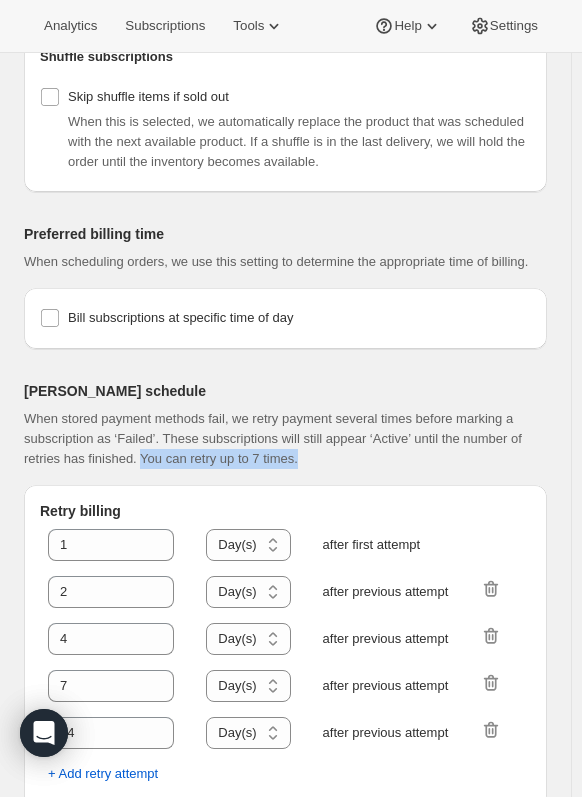 drag, startPoint x: 140, startPoint y: 434, endPoint x: 344, endPoint y: 432, distance: 204.0098 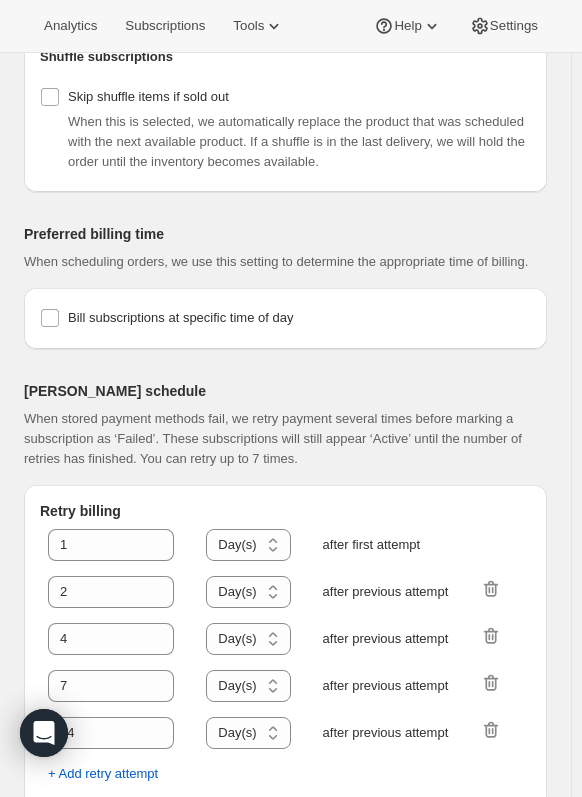 click on "Dunning schedule When stored payment methods fail, we retry payment several times before marking a subscription as ‘Failed’. These subscriptions will still appear ‘Active’ until the number of retries has finished. You can retry up to 7 times." at bounding box center (285, 417) 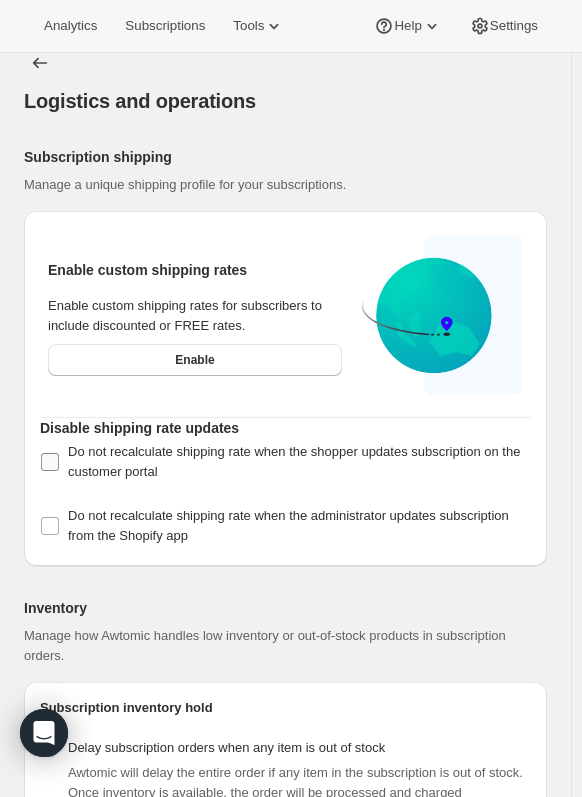 scroll, scrollTop: 0, scrollLeft: 0, axis: both 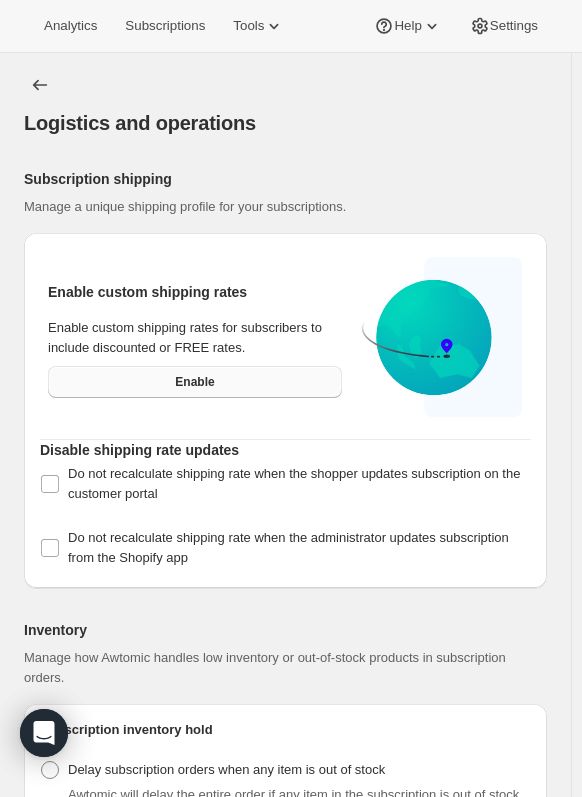 click on "Enable" at bounding box center (195, 382) 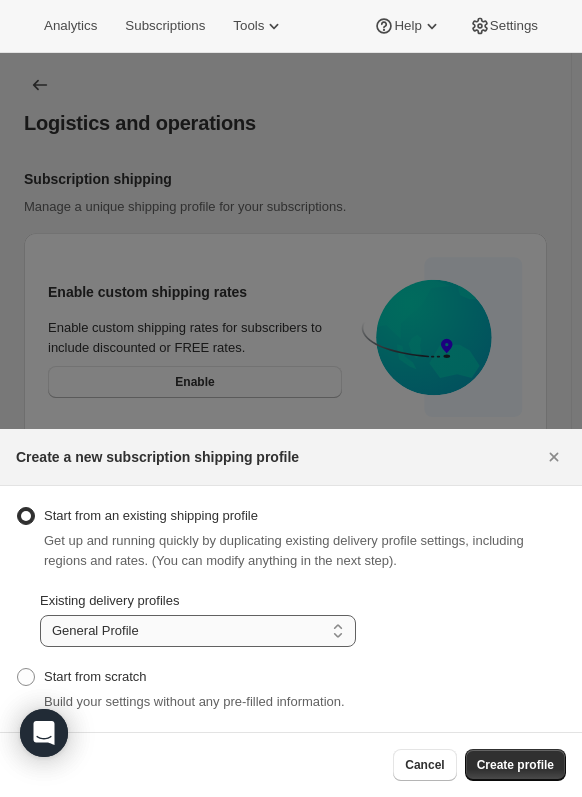 click on "General Profile Non-Wine Products Wine Club Member Rate" at bounding box center [198, 631] 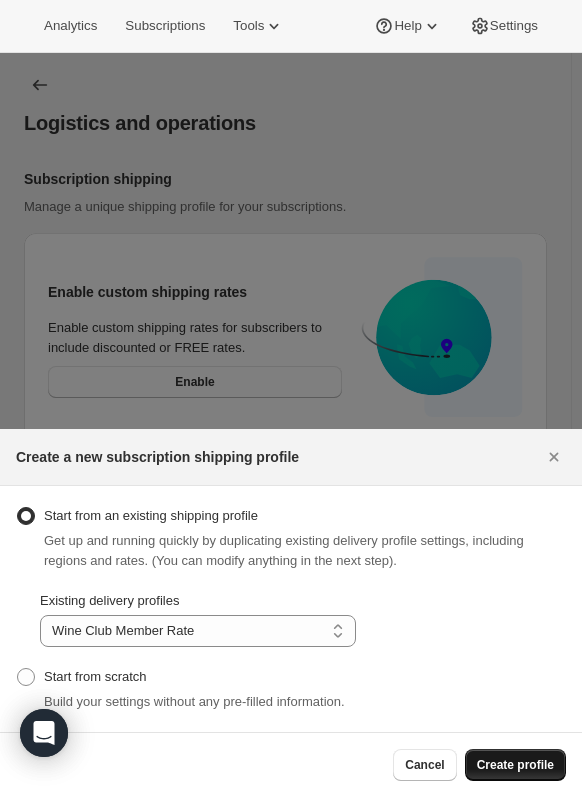click on "Create profile" at bounding box center [515, 765] 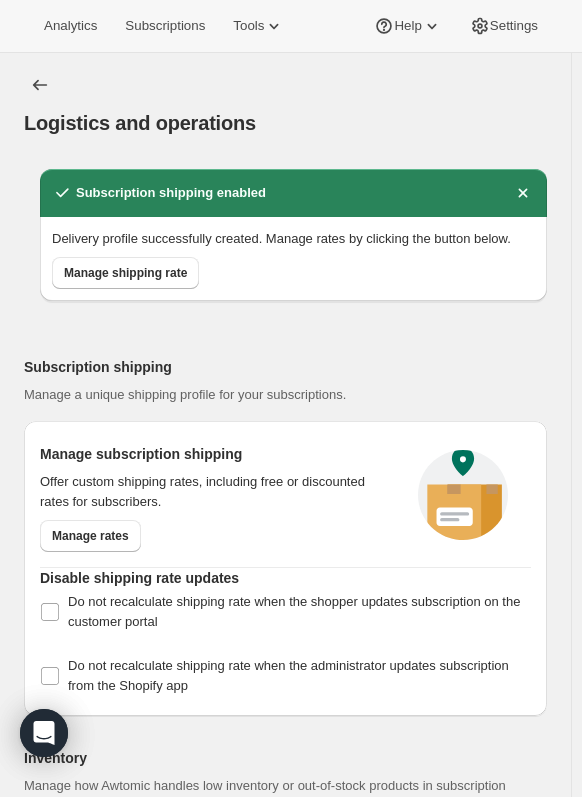 scroll, scrollTop: 100, scrollLeft: 0, axis: vertical 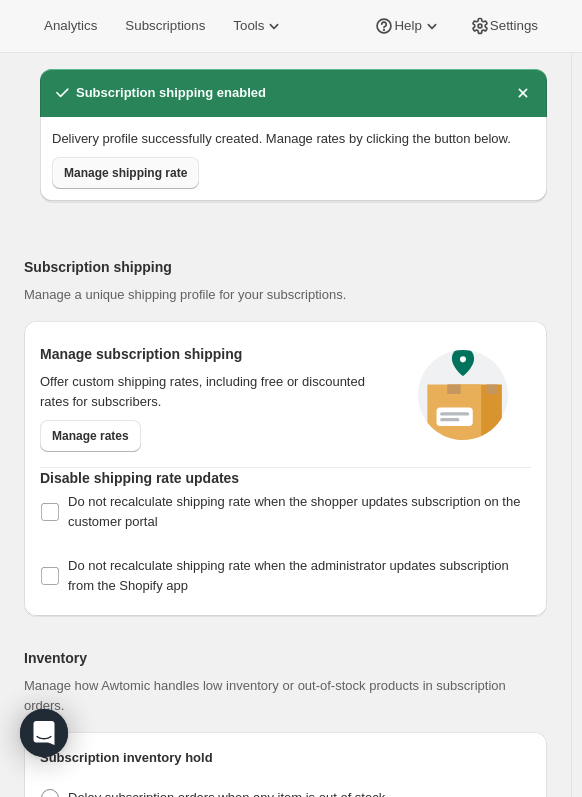 click on "Manage shipping rate" at bounding box center (125, 173) 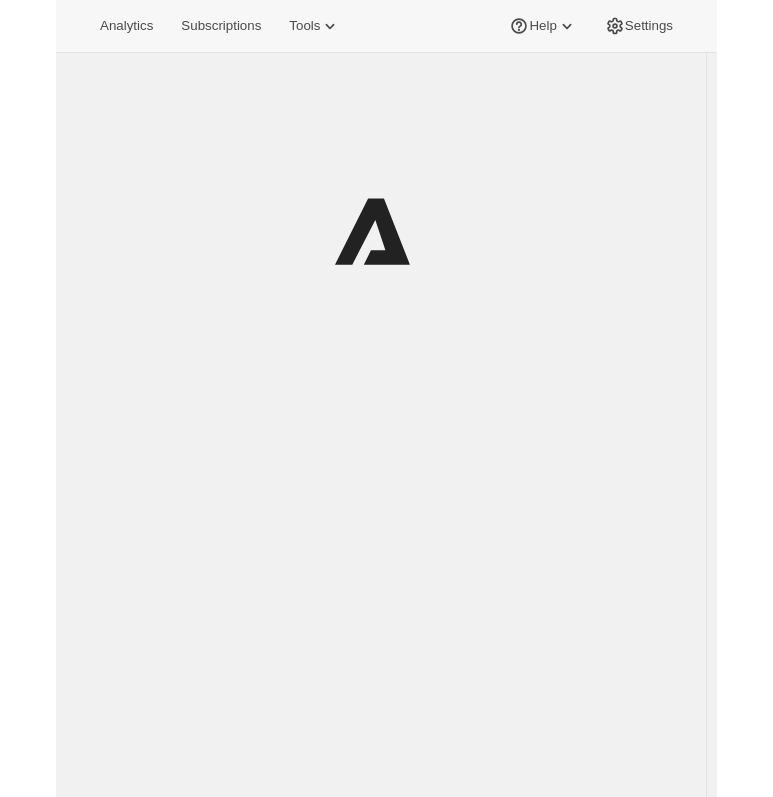 scroll, scrollTop: 0, scrollLeft: 0, axis: both 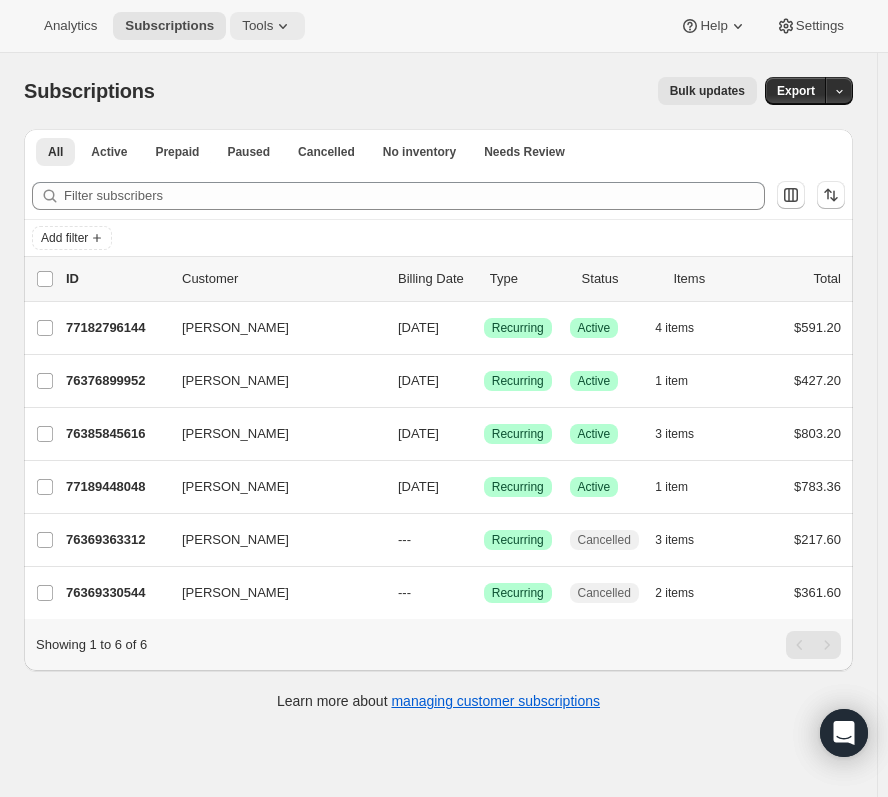click on "Tools" at bounding box center (257, 26) 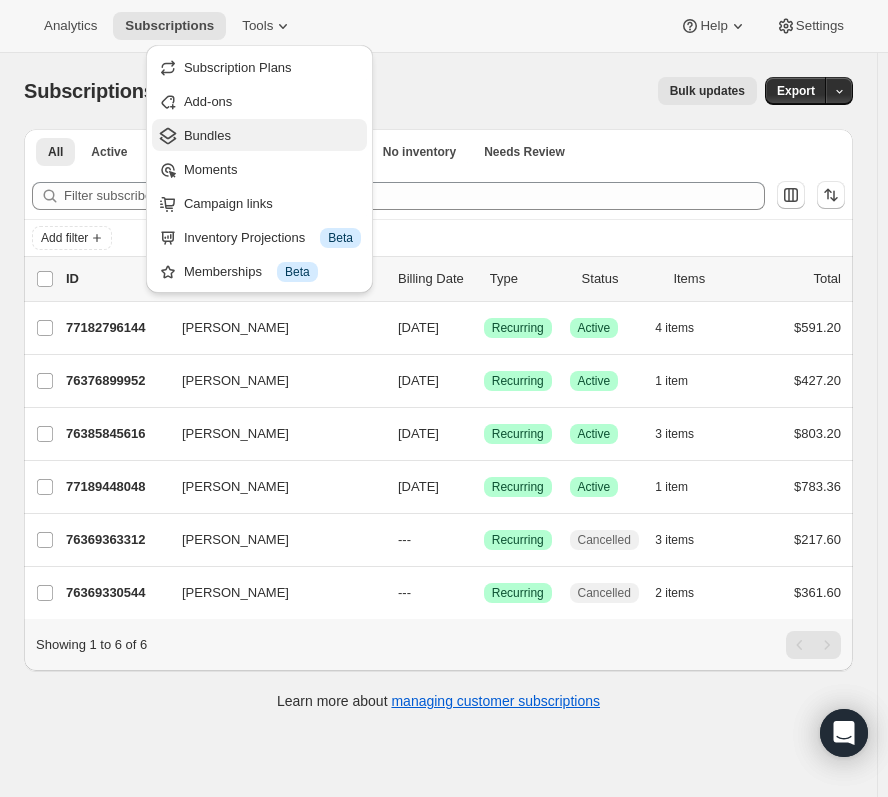 click on "Bundles" at bounding box center [272, 136] 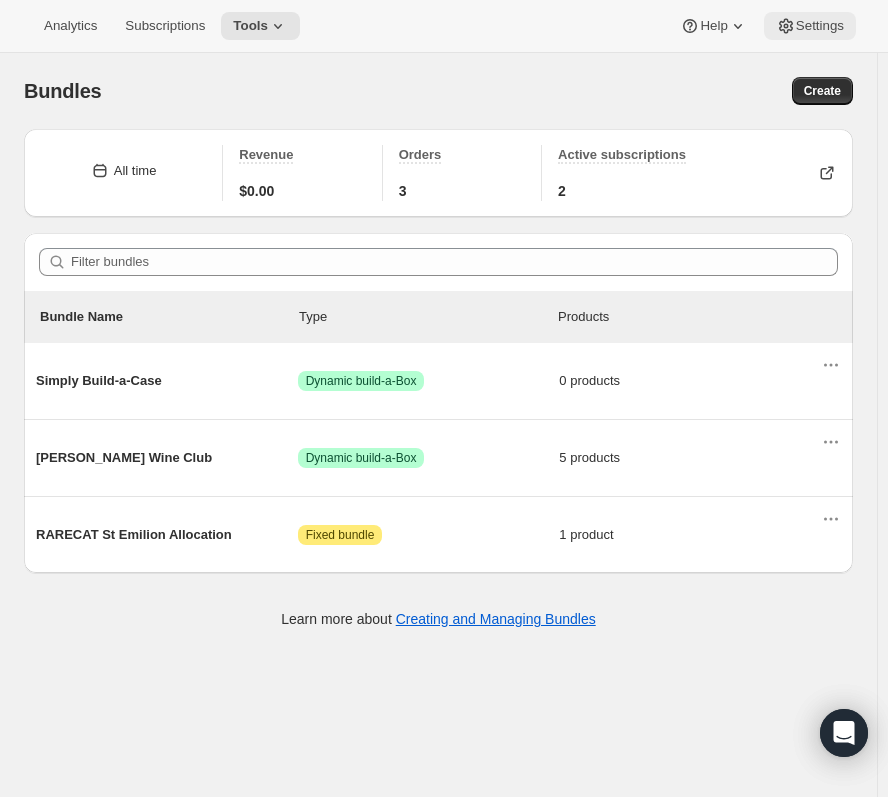 click on "Settings" at bounding box center (820, 26) 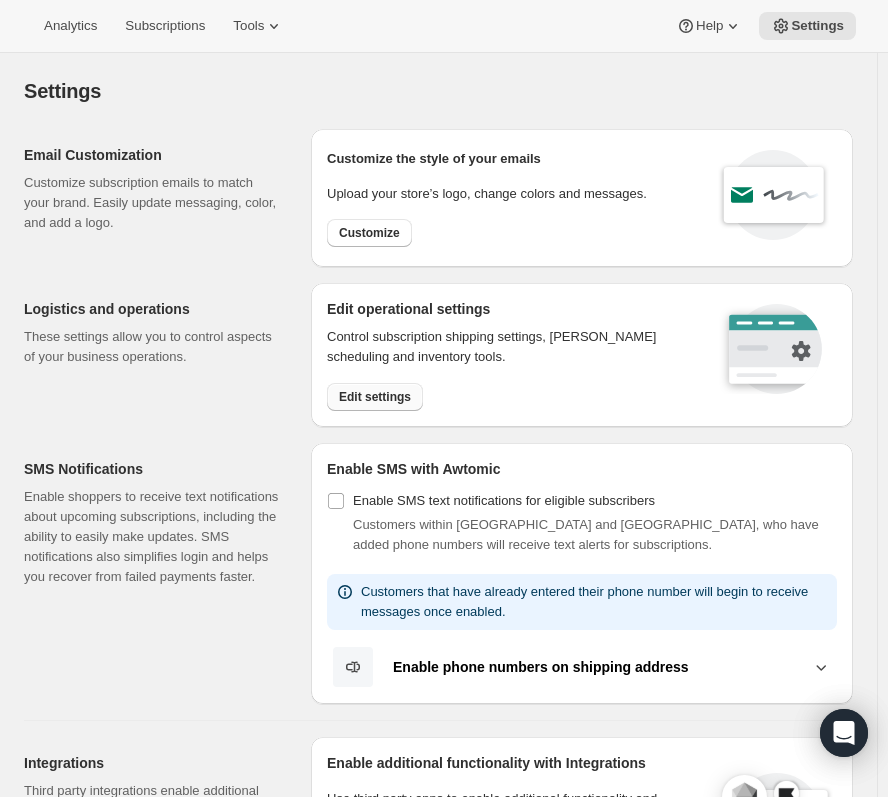 click on "Edit settings" at bounding box center [375, 397] 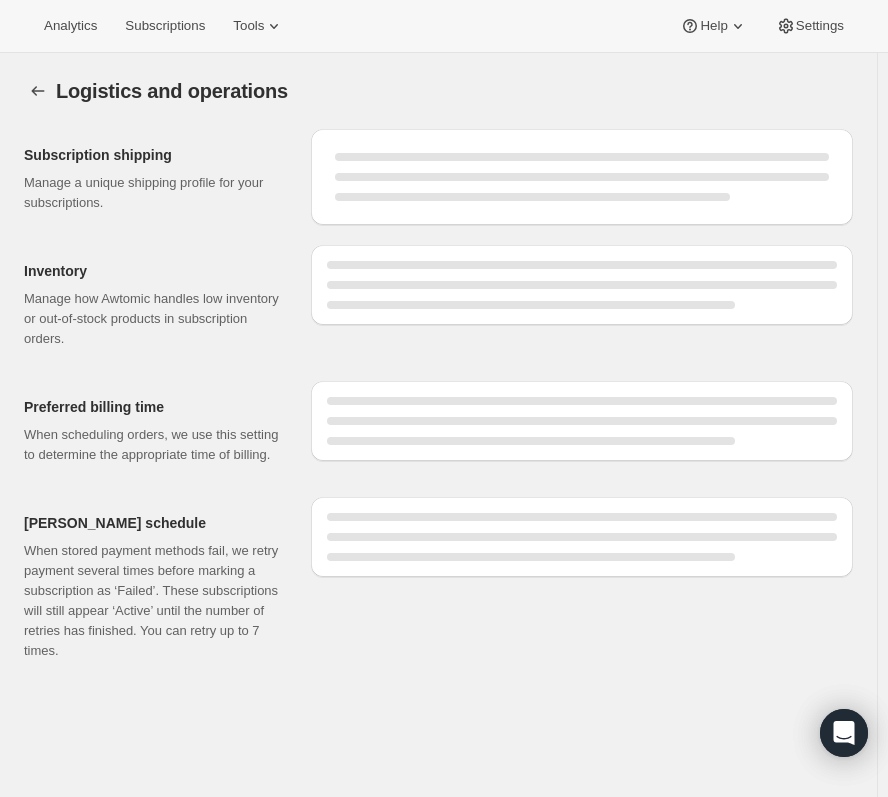 select on "DAY" 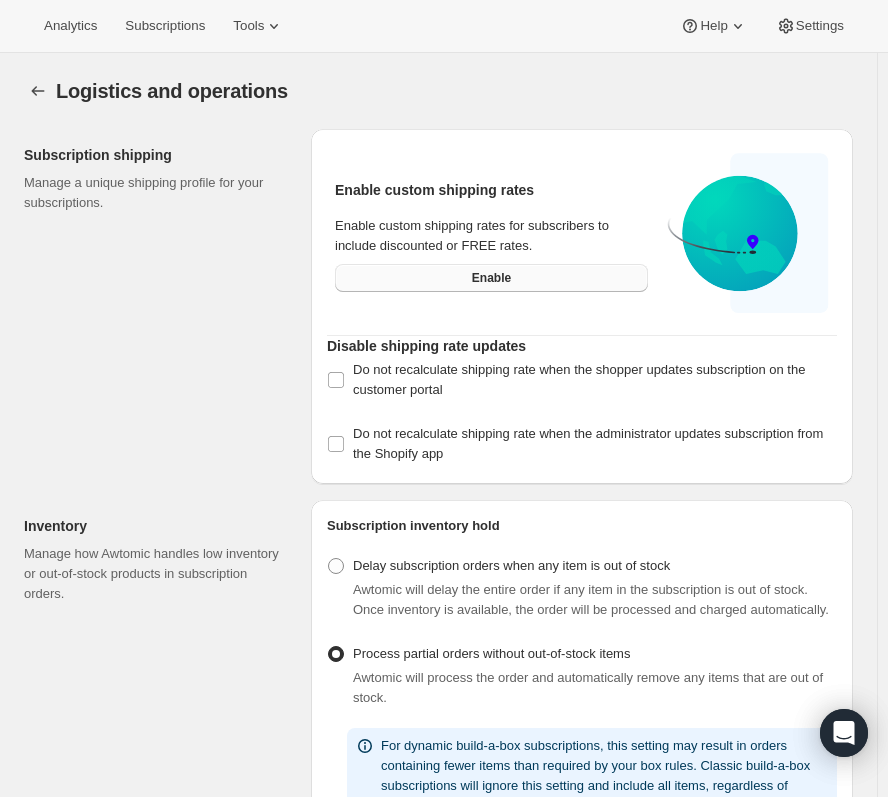 click on "Enable" at bounding box center (491, 278) 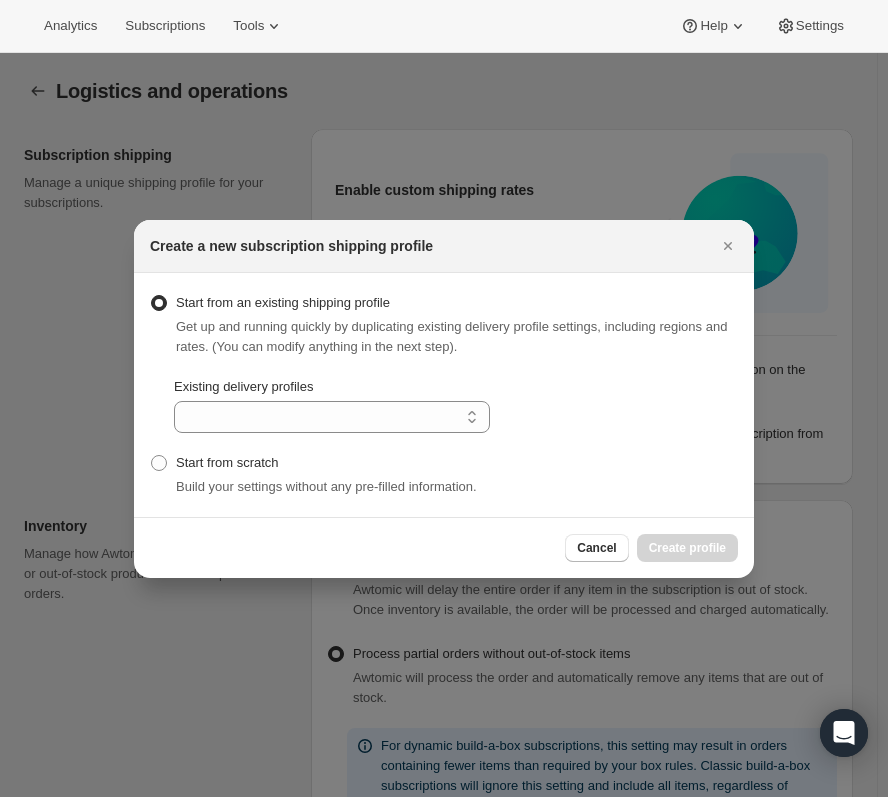 select on "gid://shopify/DeliveryProfile/128000033136" 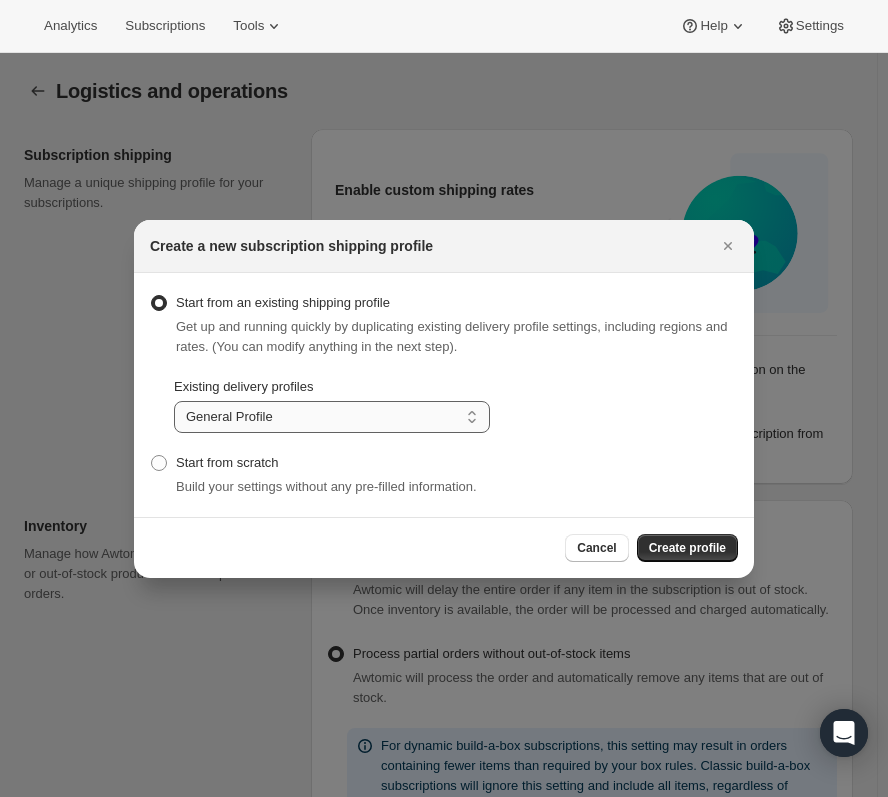 click on "General Profile Non-Wine Products Wine Club Member Rate" at bounding box center [332, 417] 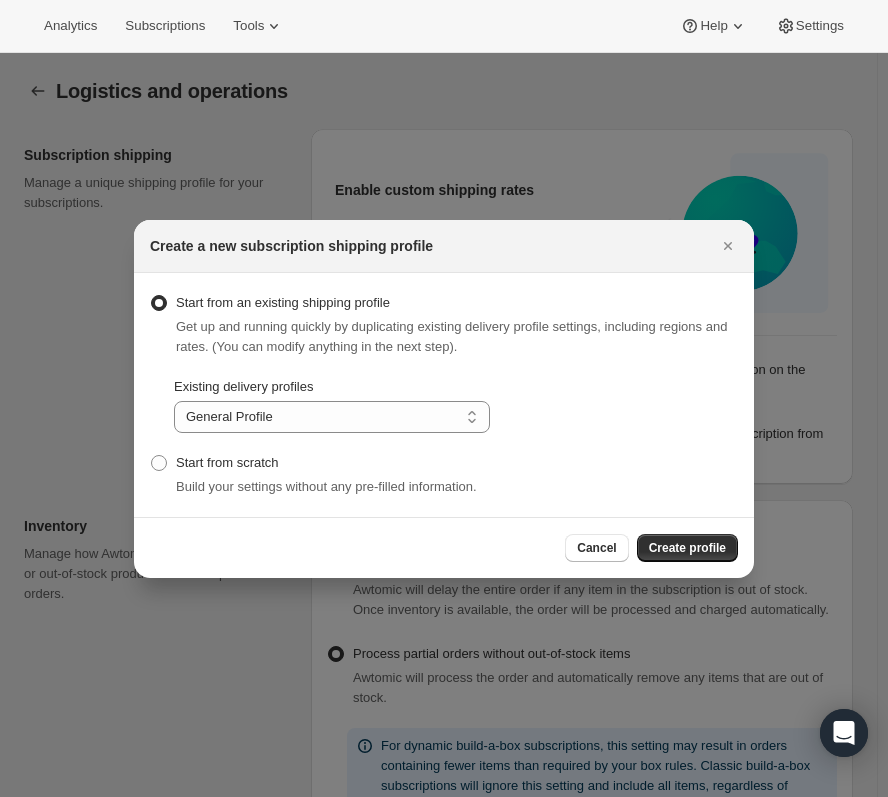 click on "Existing delivery profiles" at bounding box center (332, 387) 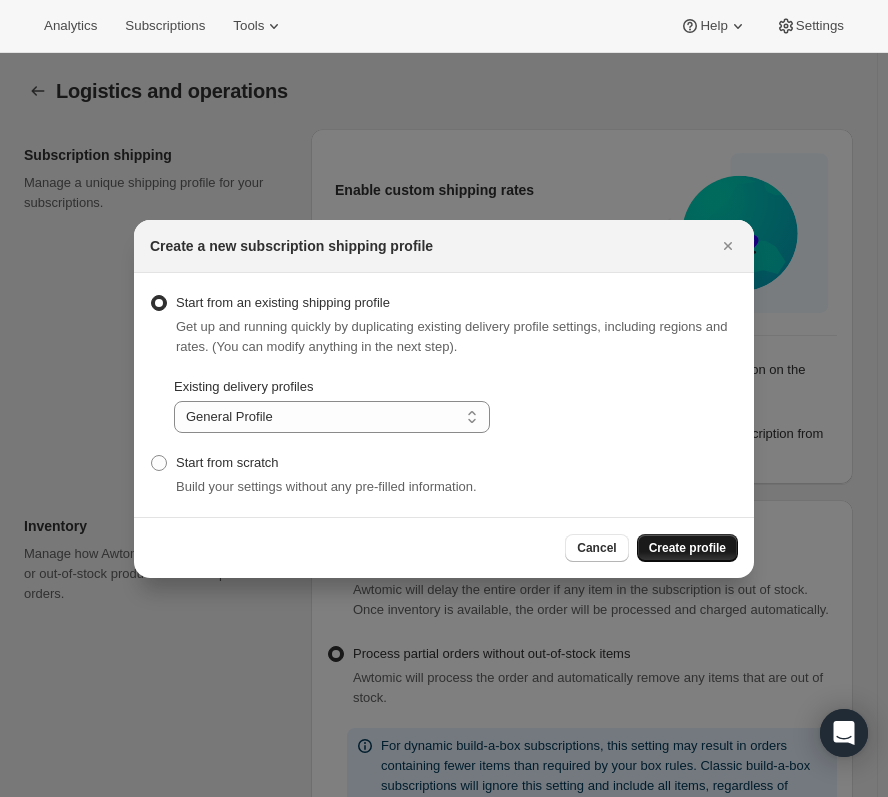 click on "Create profile" at bounding box center [687, 548] 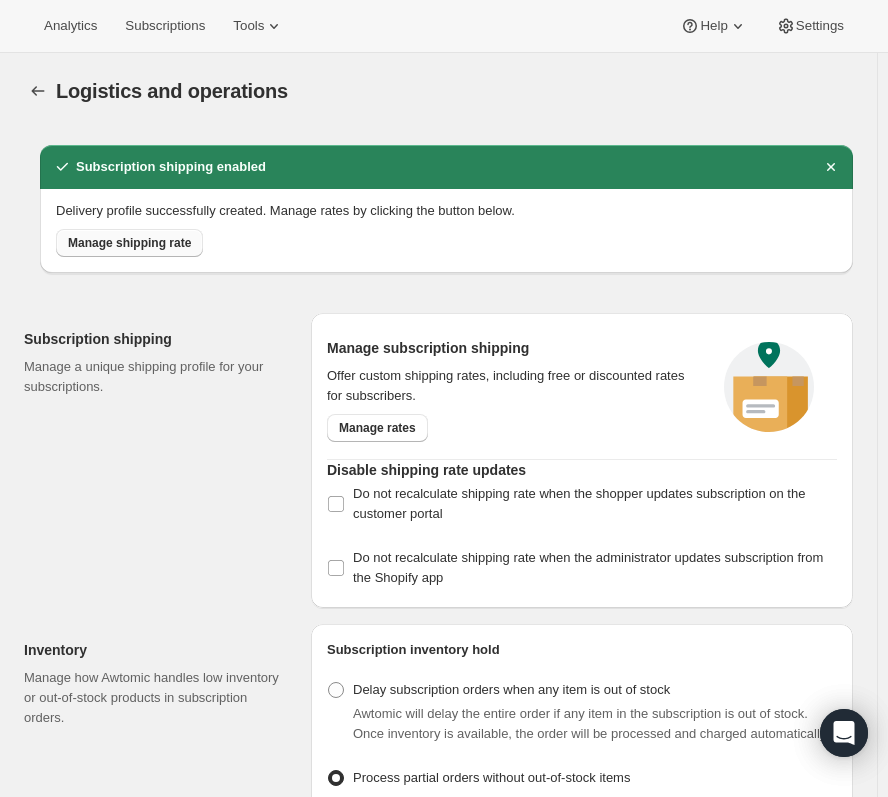 click on "Manage shipping rate" at bounding box center (129, 243) 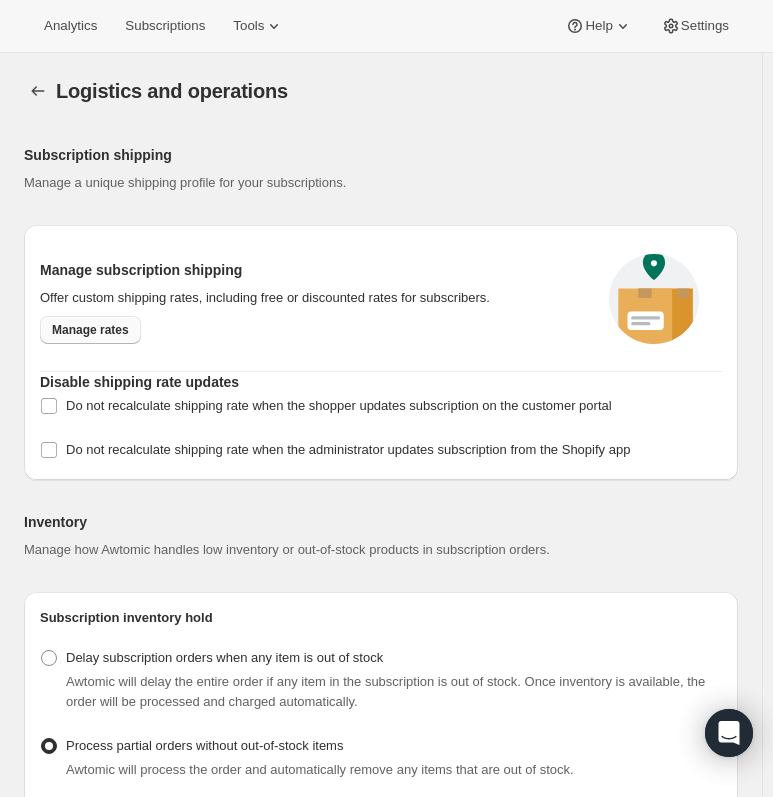 click on "Manage rates" at bounding box center [90, 330] 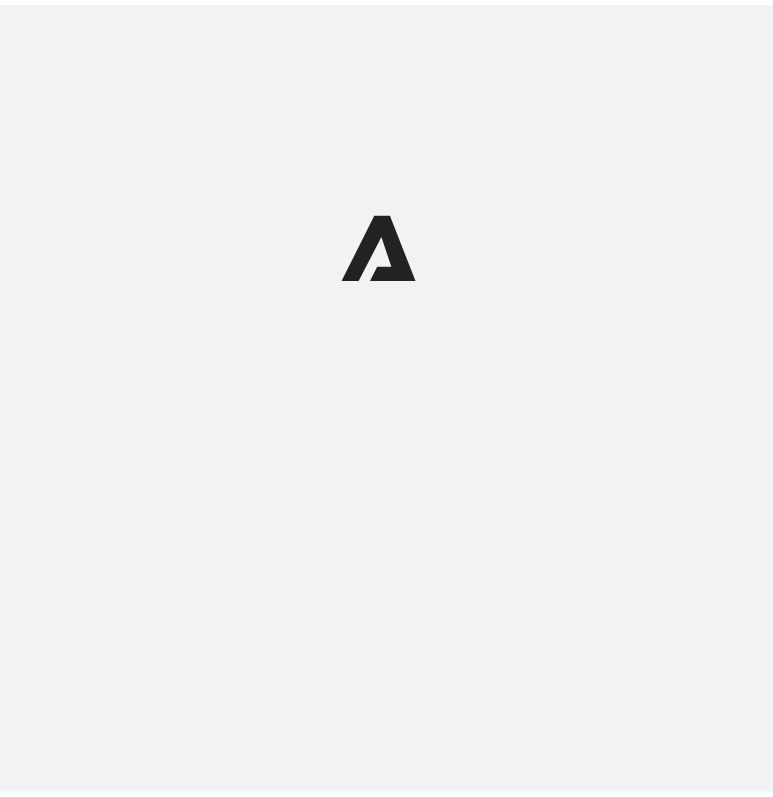 scroll, scrollTop: 0, scrollLeft: 0, axis: both 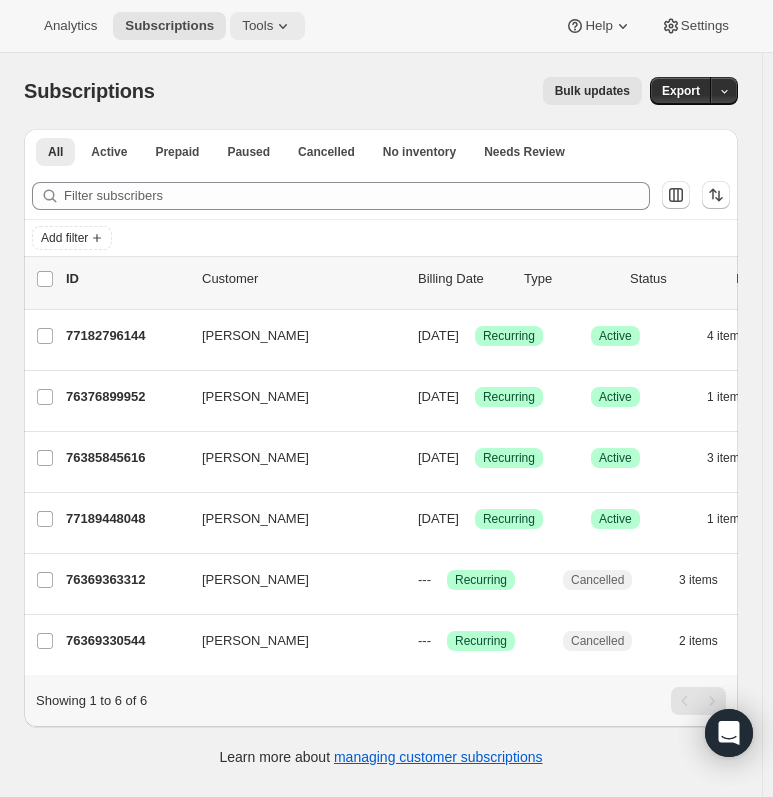 click on "Tools" at bounding box center (257, 26) 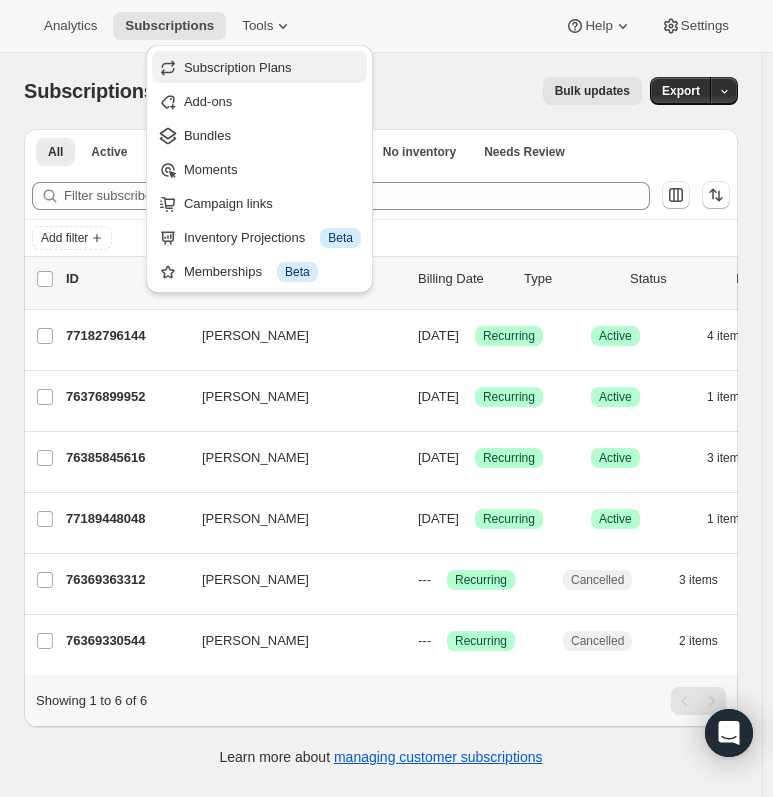 click on "Subscription Plans" at bounding box center (238, 67) 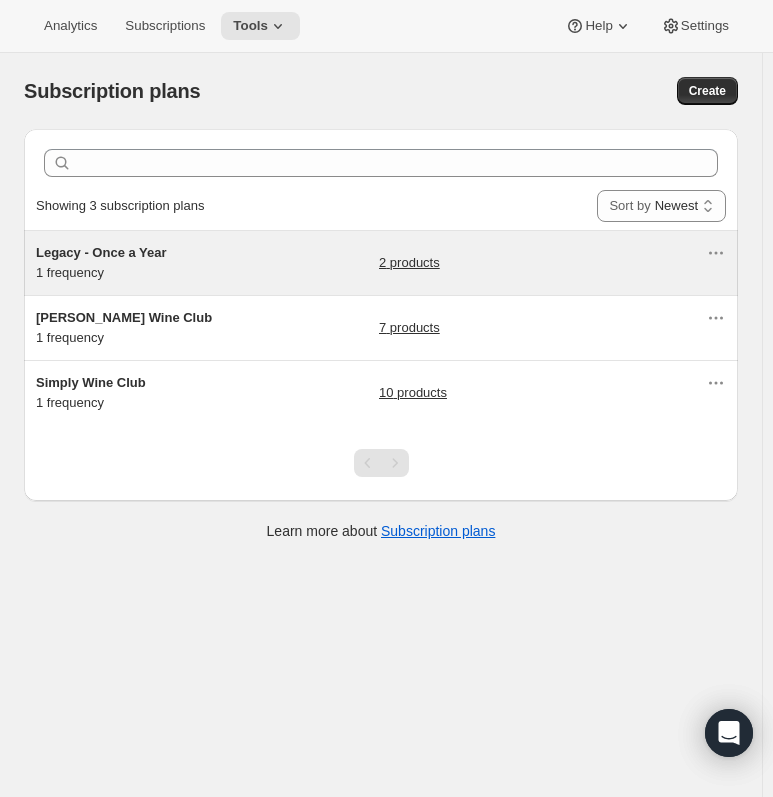 click on "Legacy - Once a Year 1 frequency" at bounding box center (161, 263) 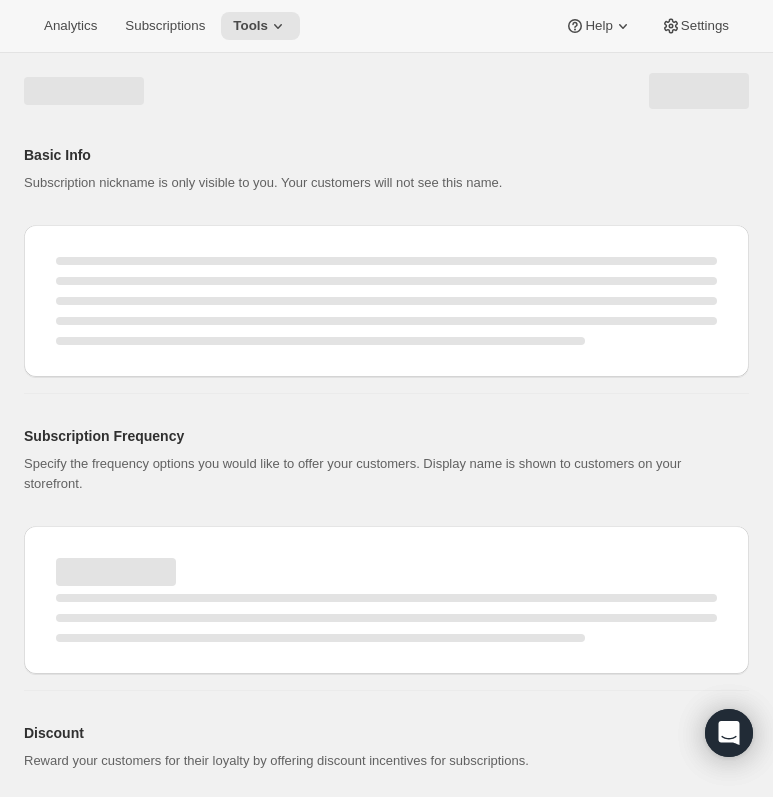 select on "WEEK" 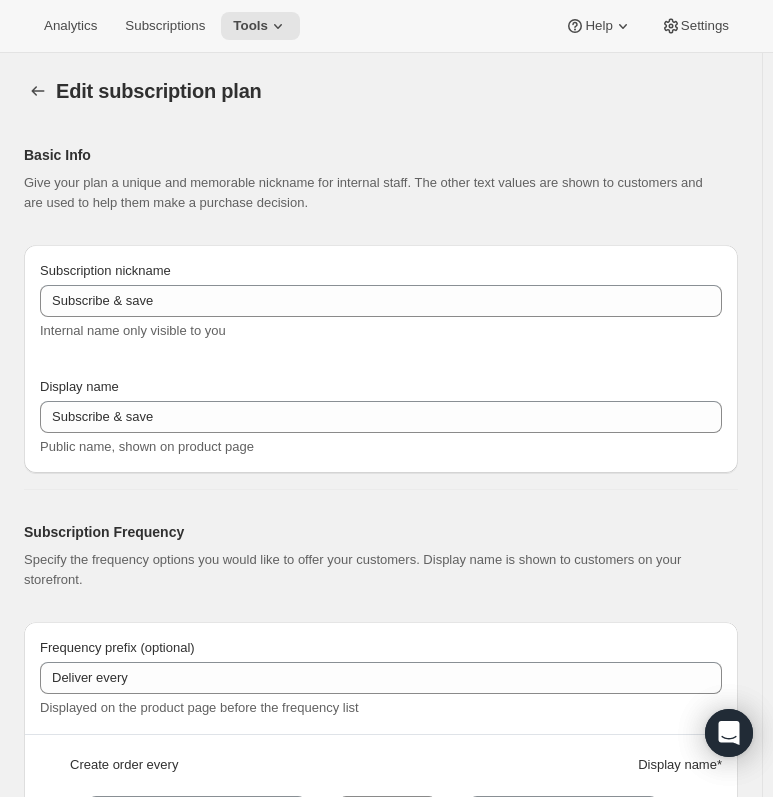 type on "Legacy - Once a Year" 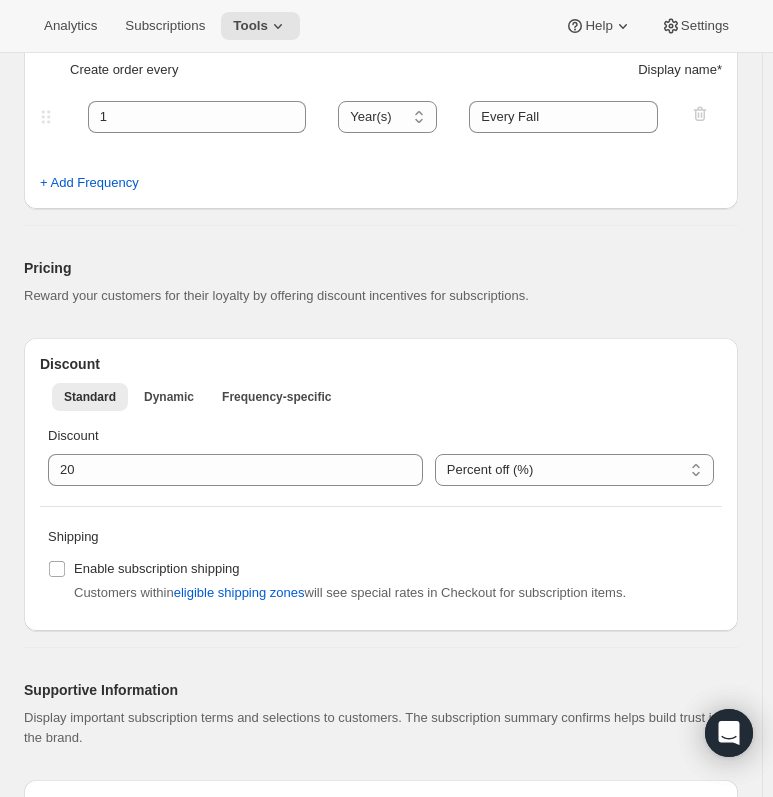 scroll, scrollTop: 700, scrollLeft: 0, axis: vertical 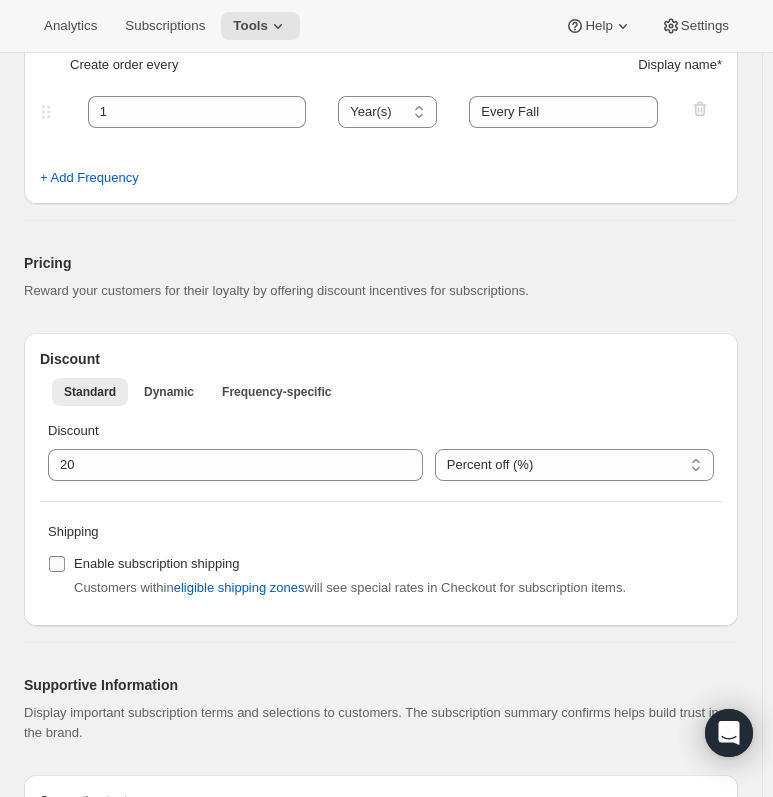 click on "Enable subscription shipping" at bounding box center (57, 564) 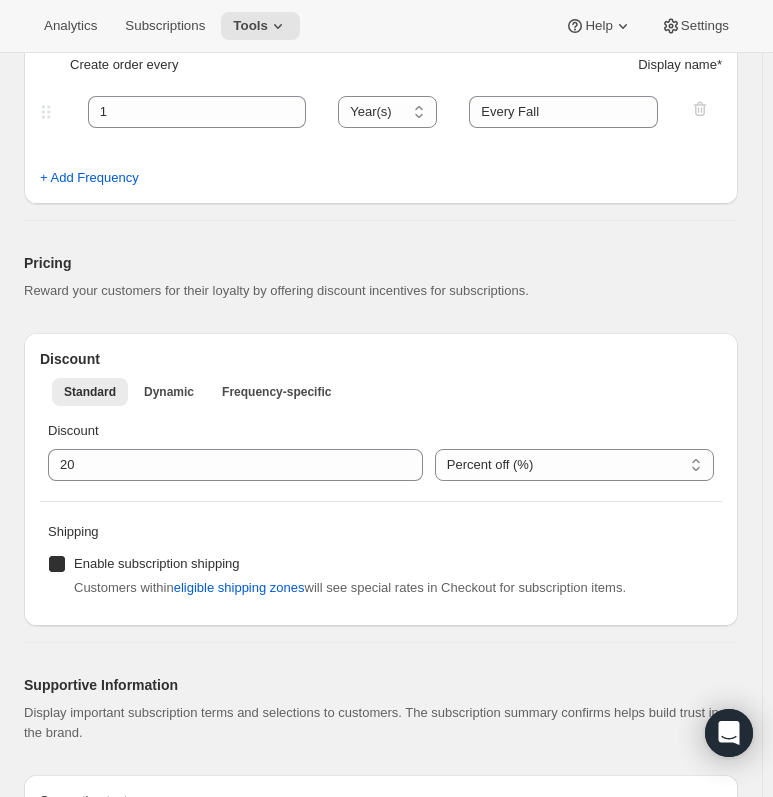 checkbox on "true" 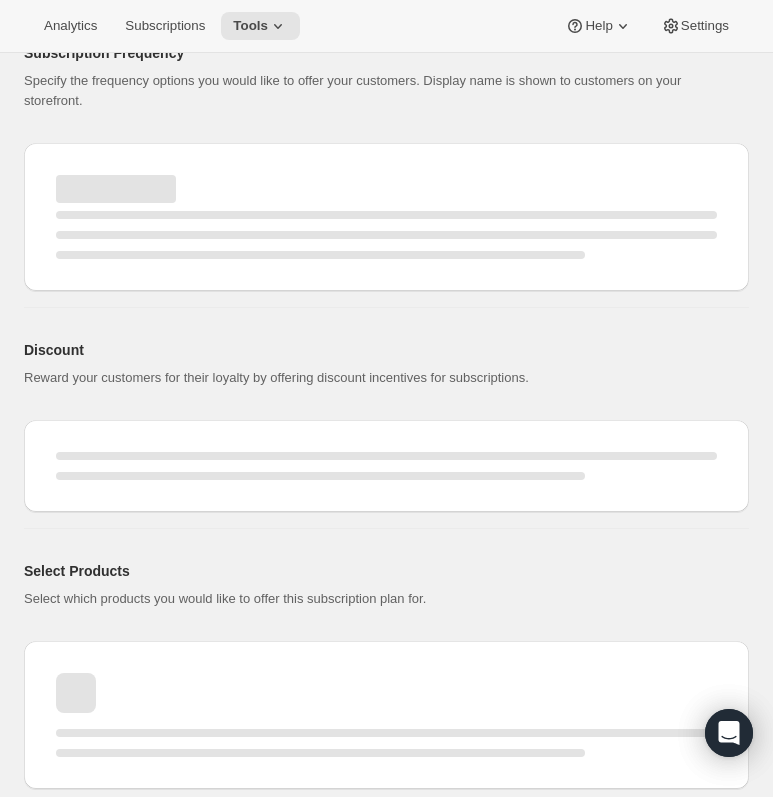 scroll, scrollTop: 900, scrollLeft: 0, axis: vertical 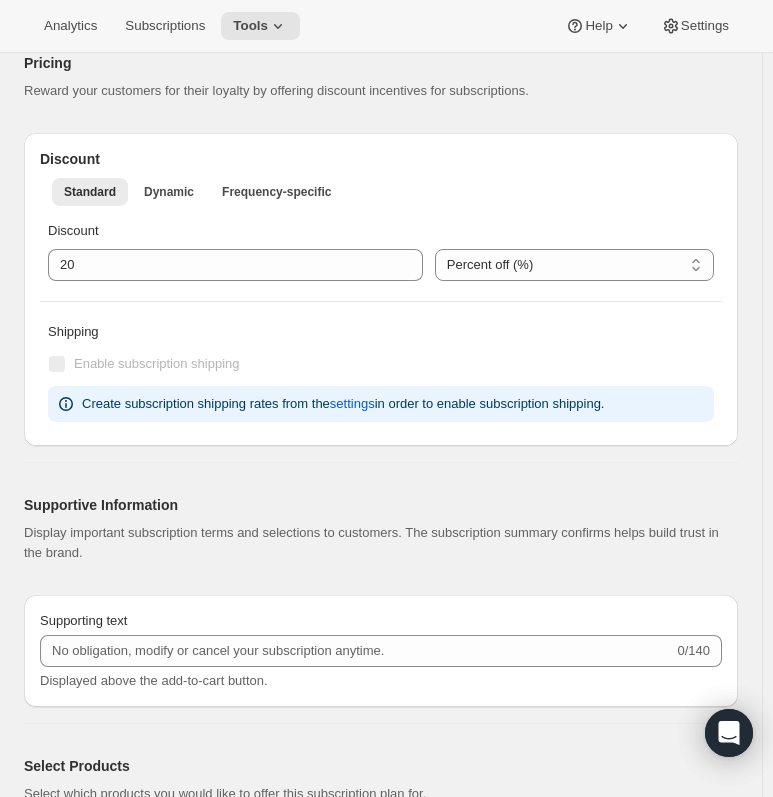 checkbox on "true" 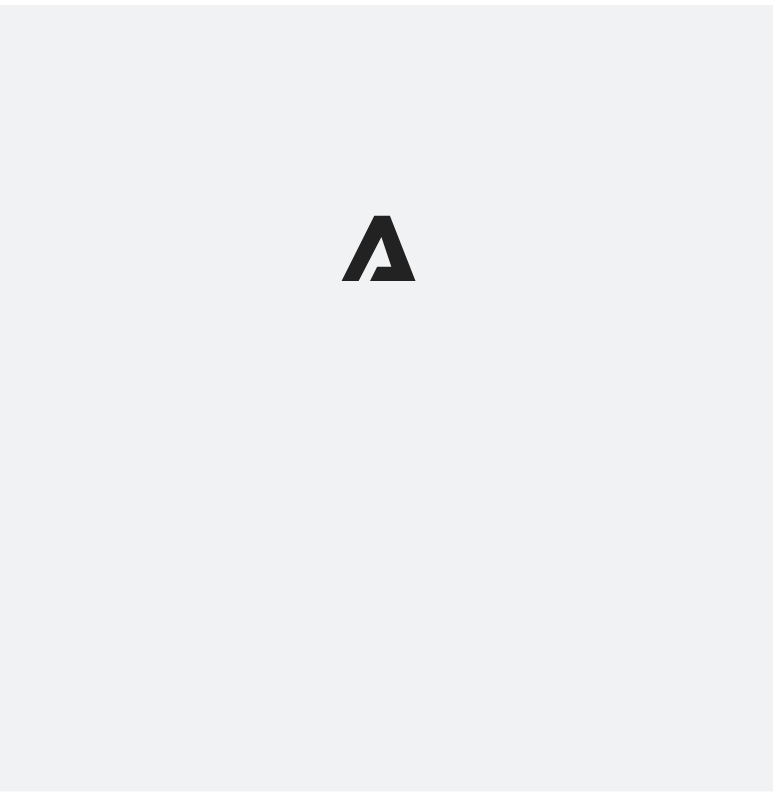 scroll, scrollTop: 0, scrollLeft: 0, axis: both 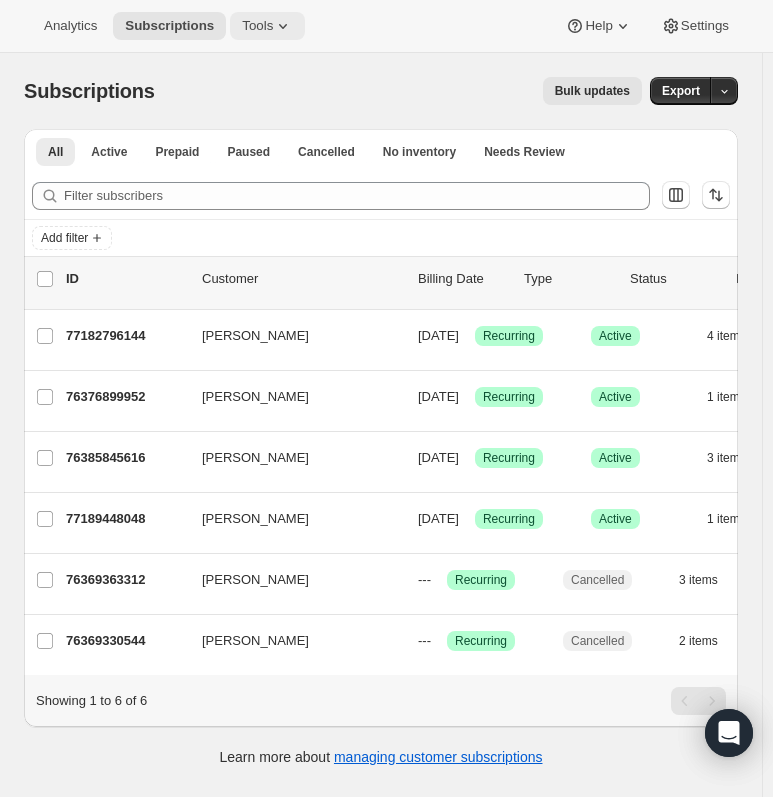 click 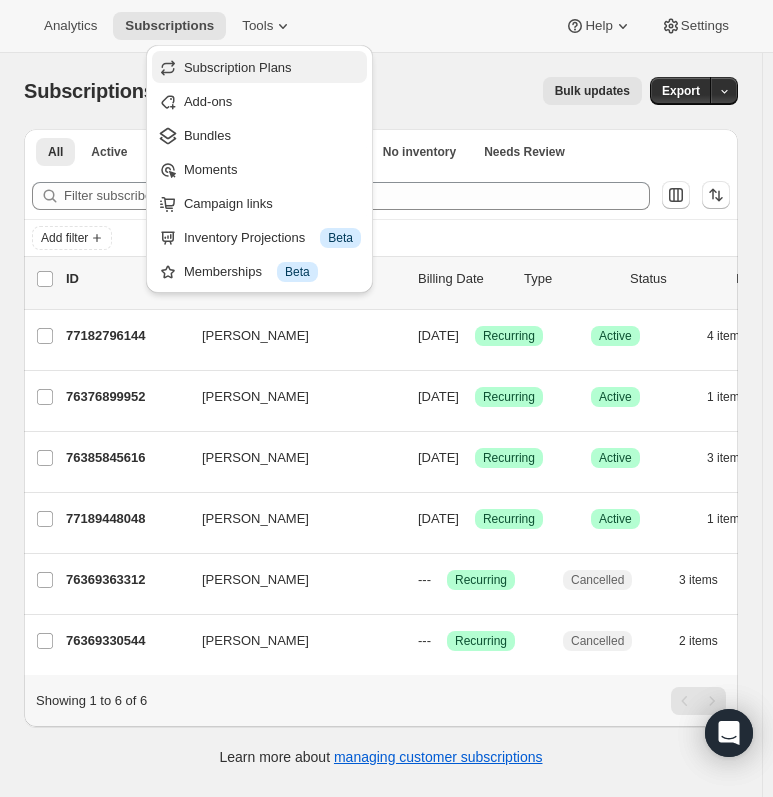 click on "Subscription Plans" at bounding box center [259, 67] 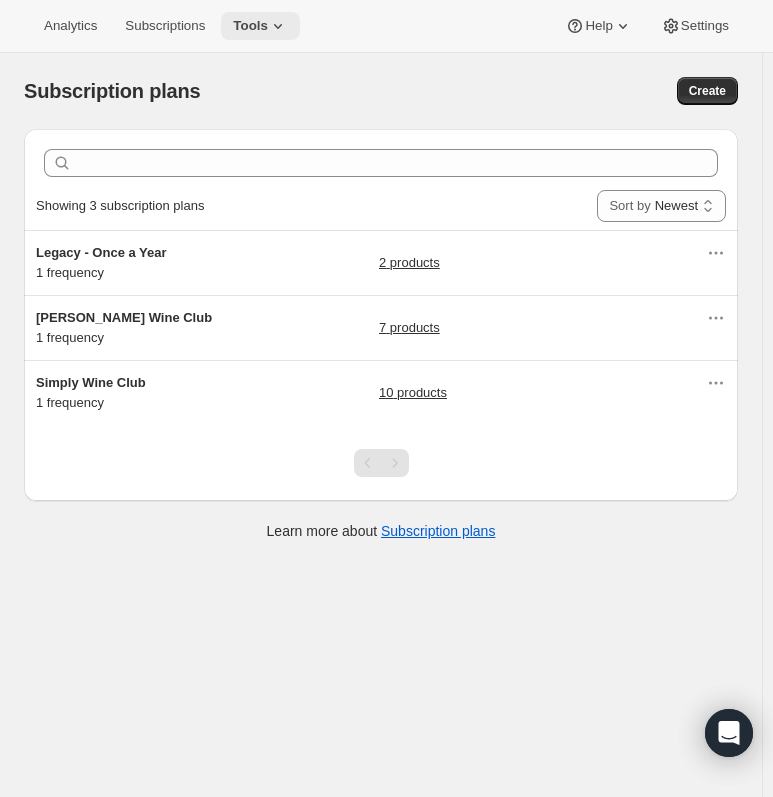 click 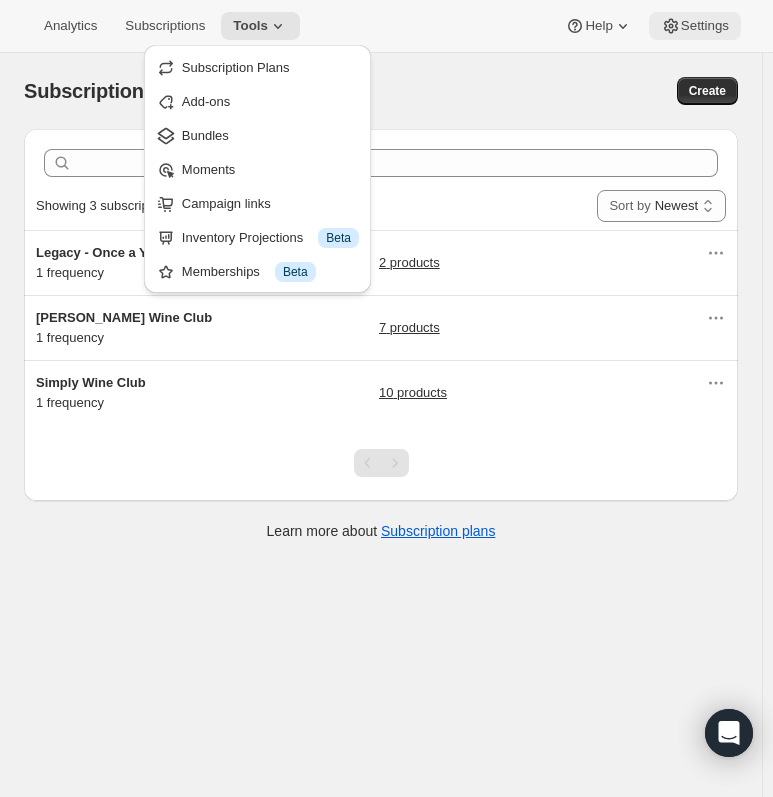 click on "Settings" at bounding box center [695, 26] 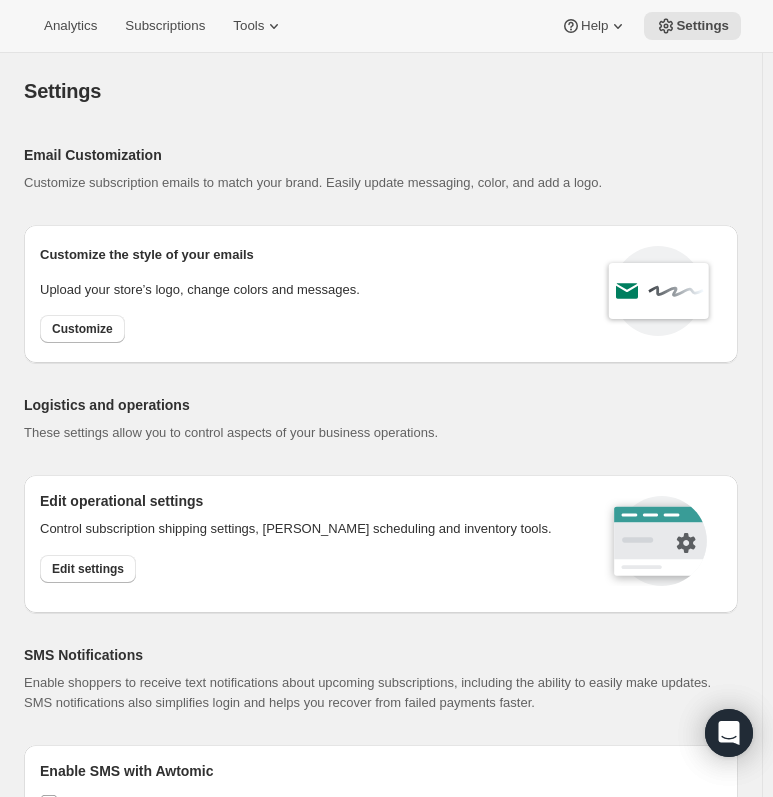 click on "Edit operational settings Control subscription shipping settings, [PERSON_NAME] scheduling and inventory tools. Edit settings" at bounding box center (381, 544) 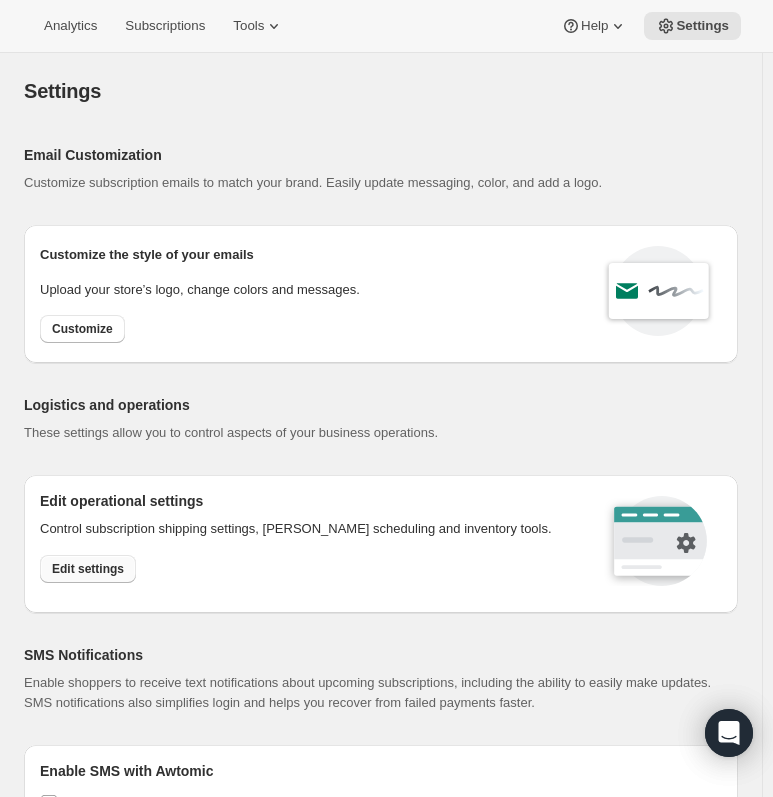 click on "Edit settings" at bounding box center (88, 569) 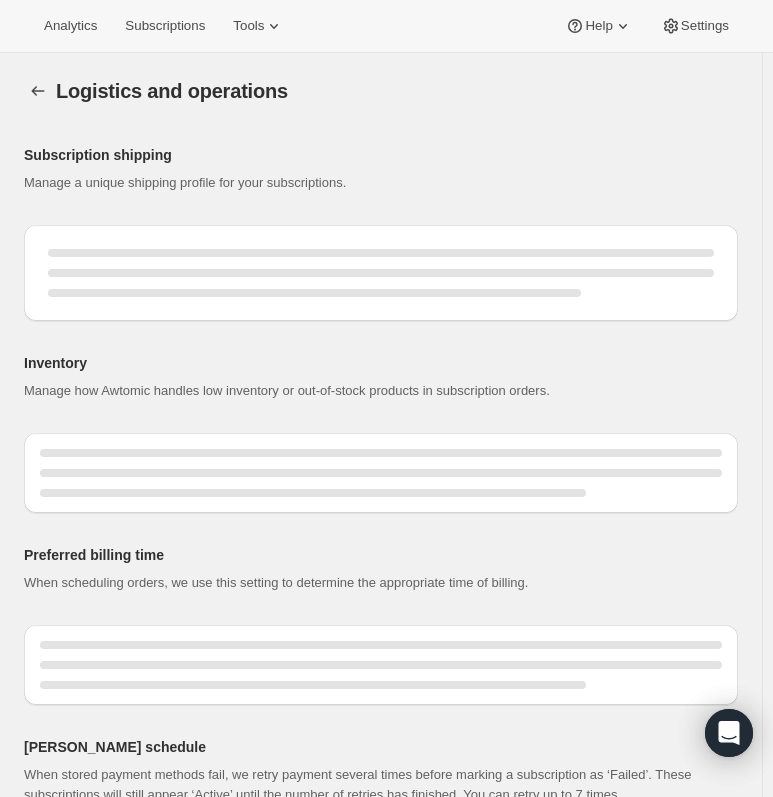select on "DAY" 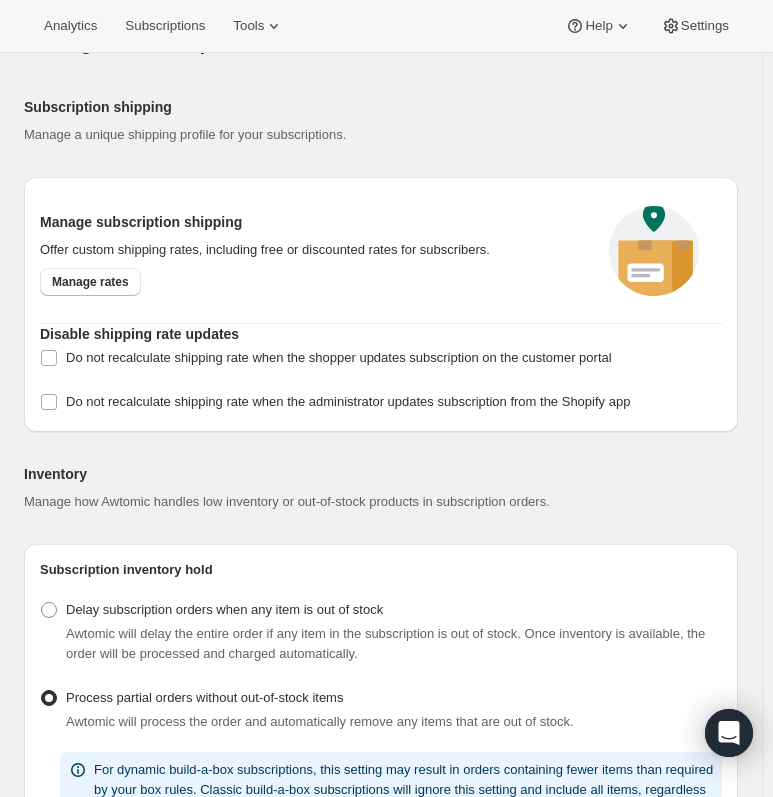 scroll, scrollTop: 0, scrollLeft: 0, axis: both 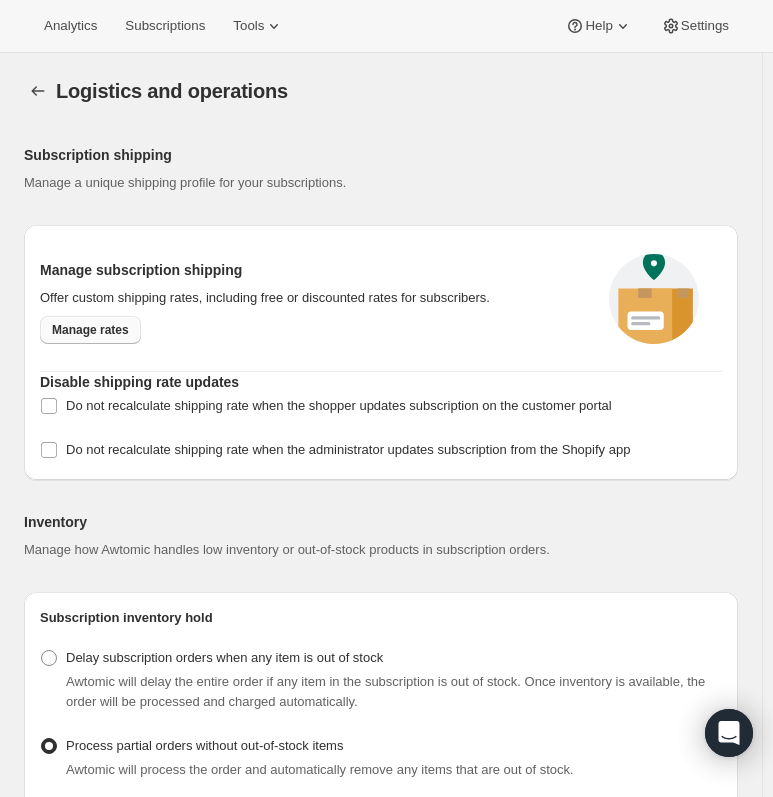 click on "Manage rates" at bounding box center [90, 330] 